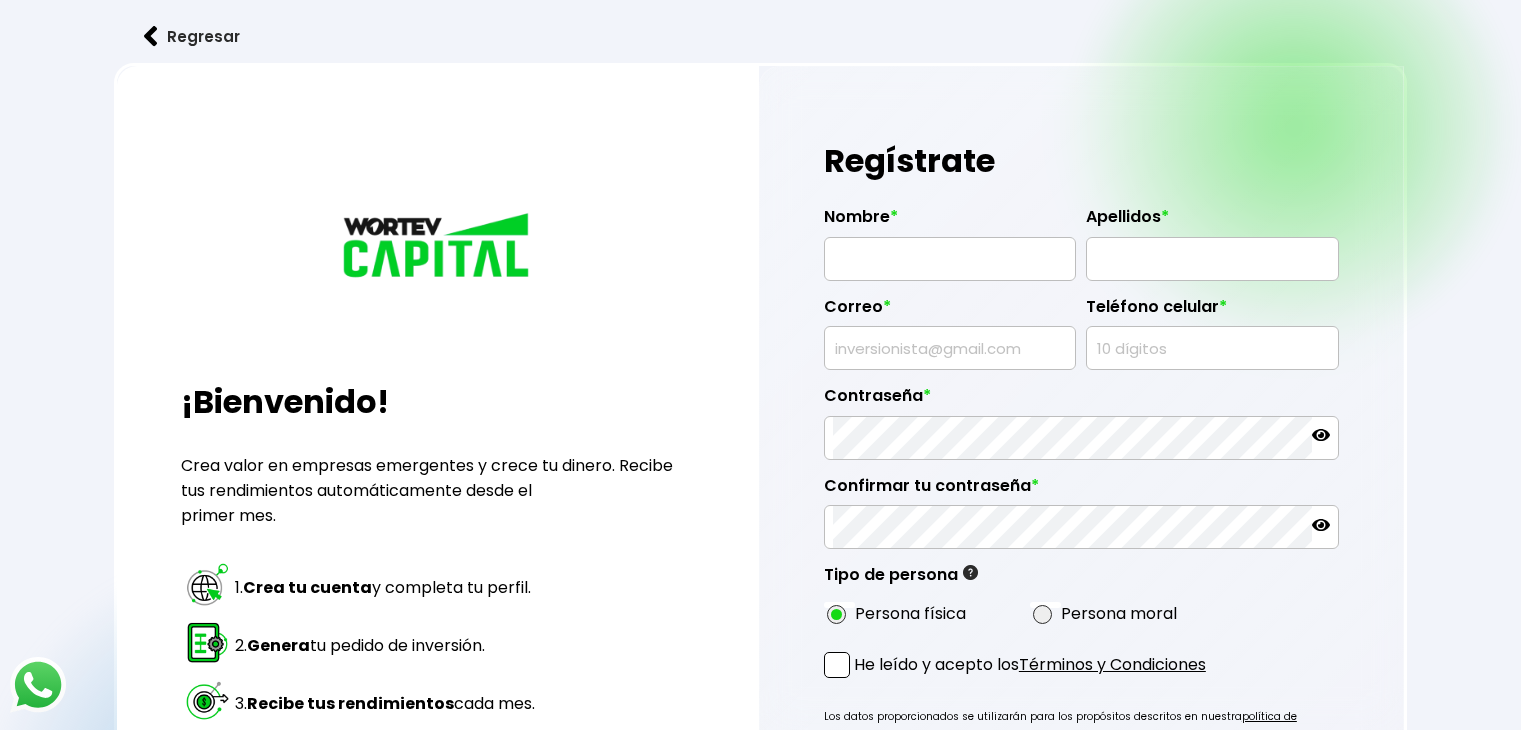 scroll, scrollTop: 0, scrollLeft: 0, axis: both 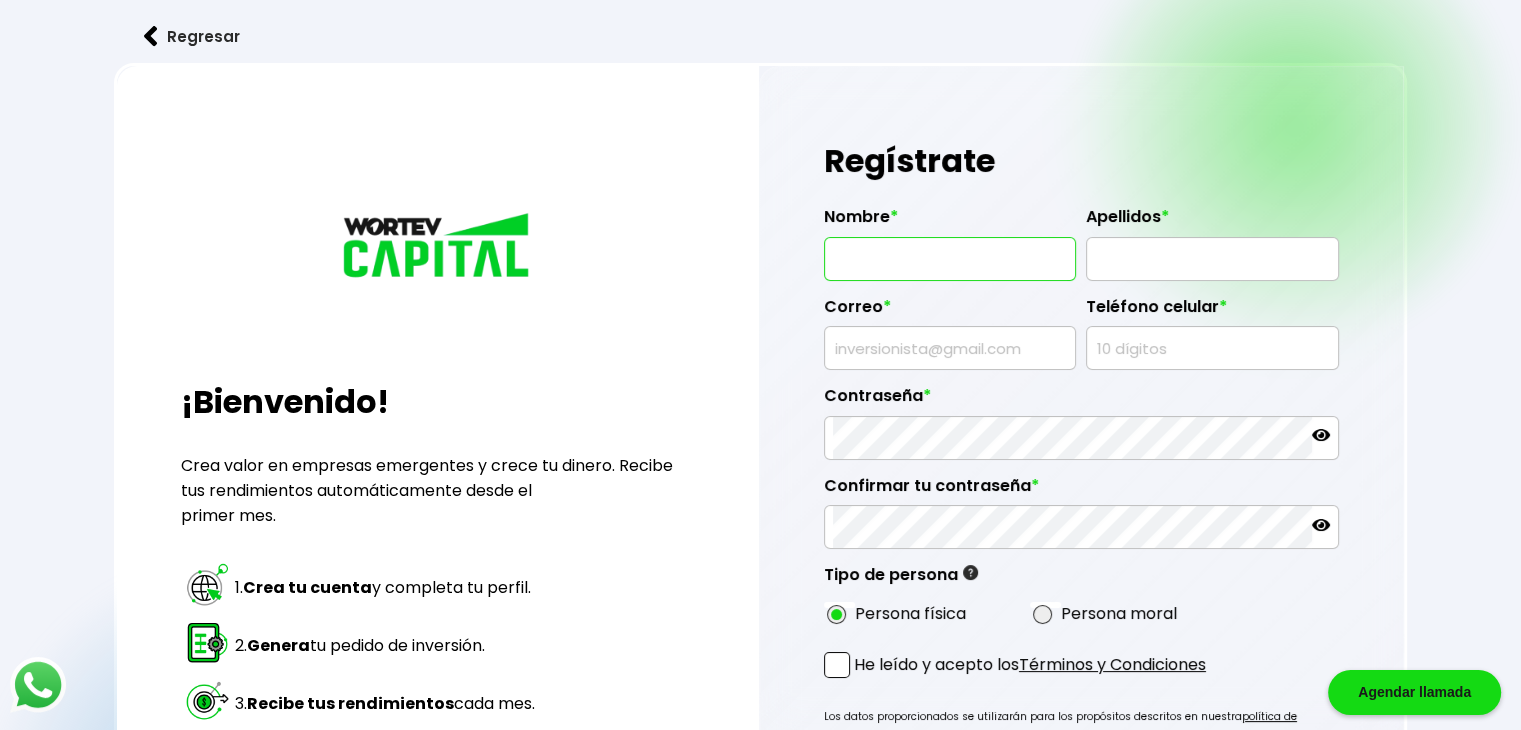 click at bounding box center (950, 259) 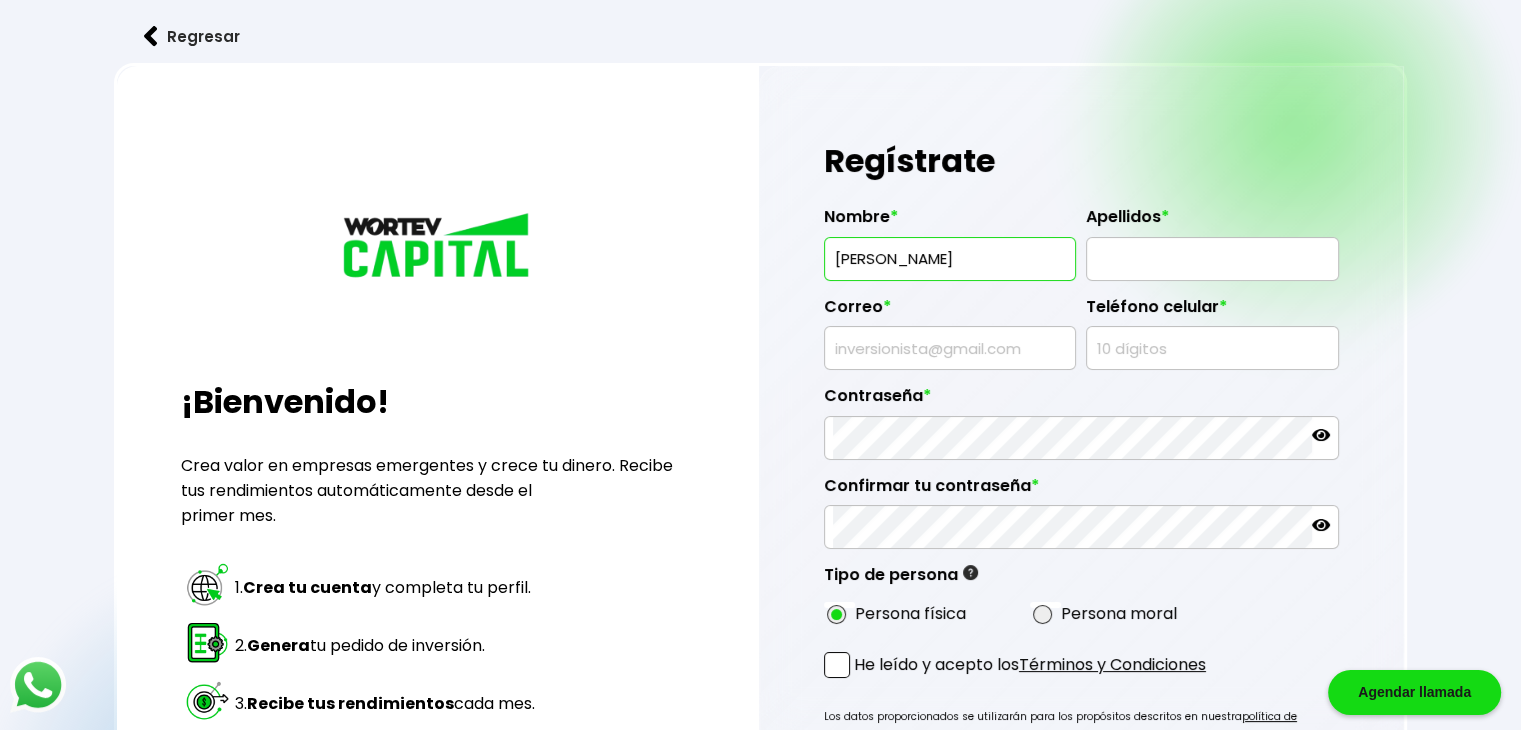 type on "[PERSON_NAME]" 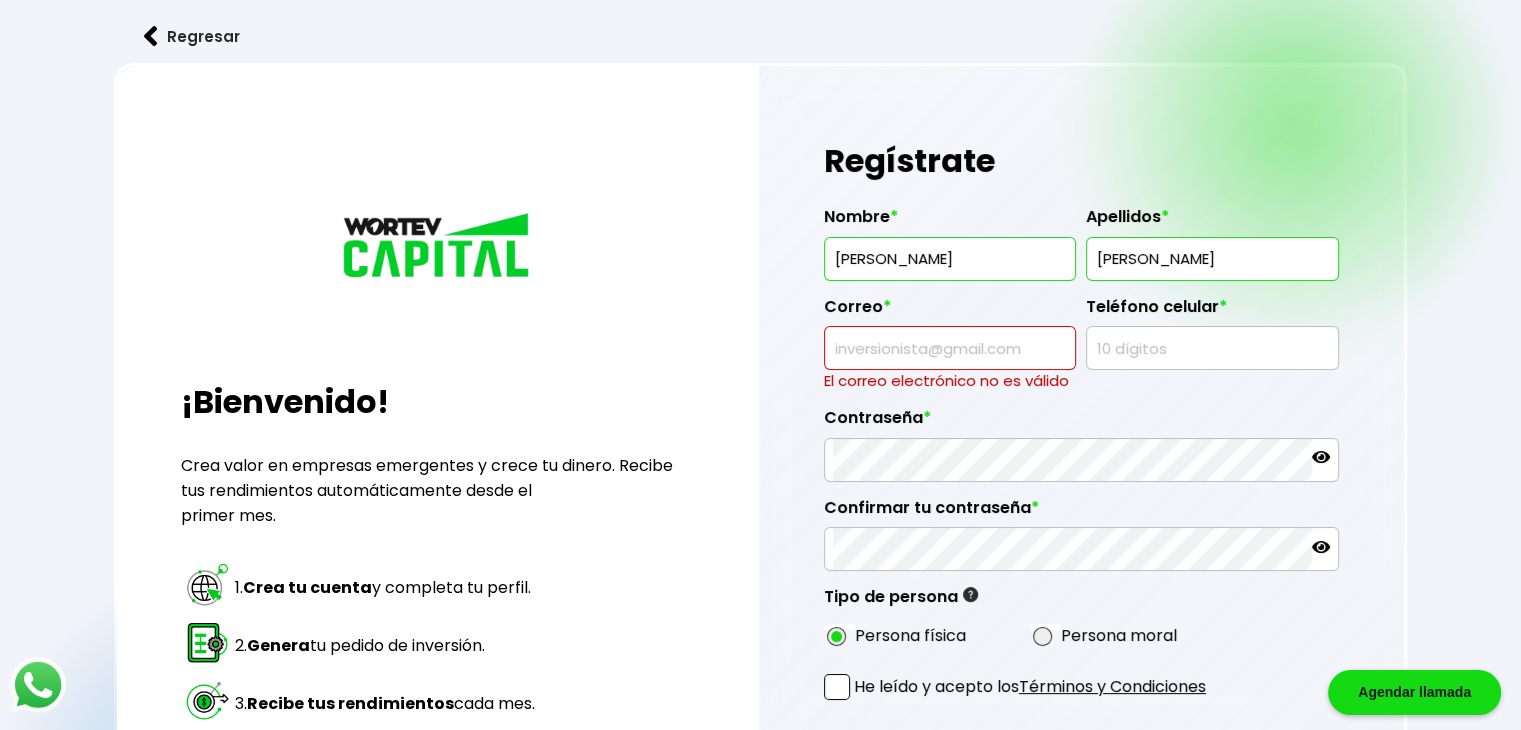 click on "RODRIGUEZ" at bounding box center (1212, 259) 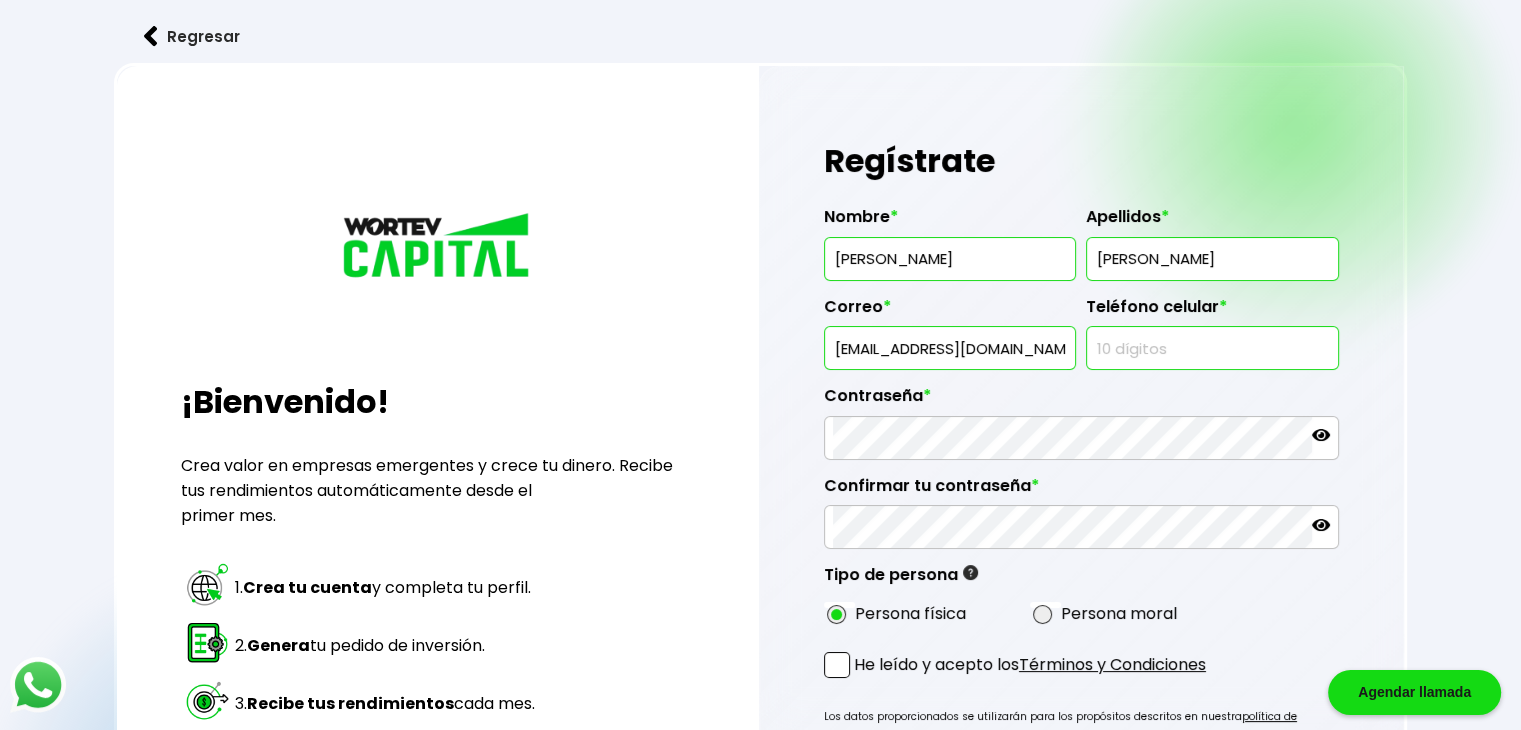 click at bounding box center (1212, 348) 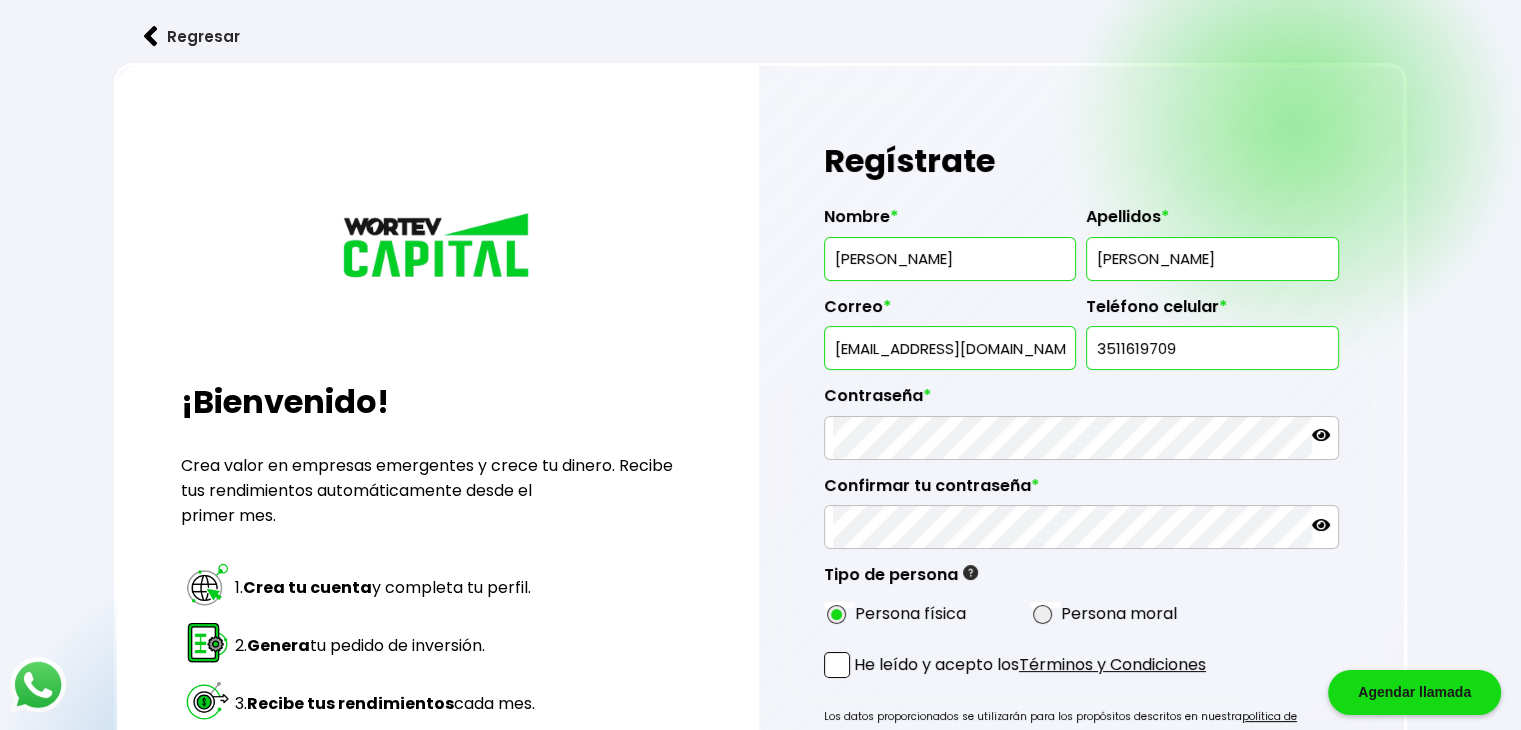 click on "3511619709" at bounding box center [1212, 348] 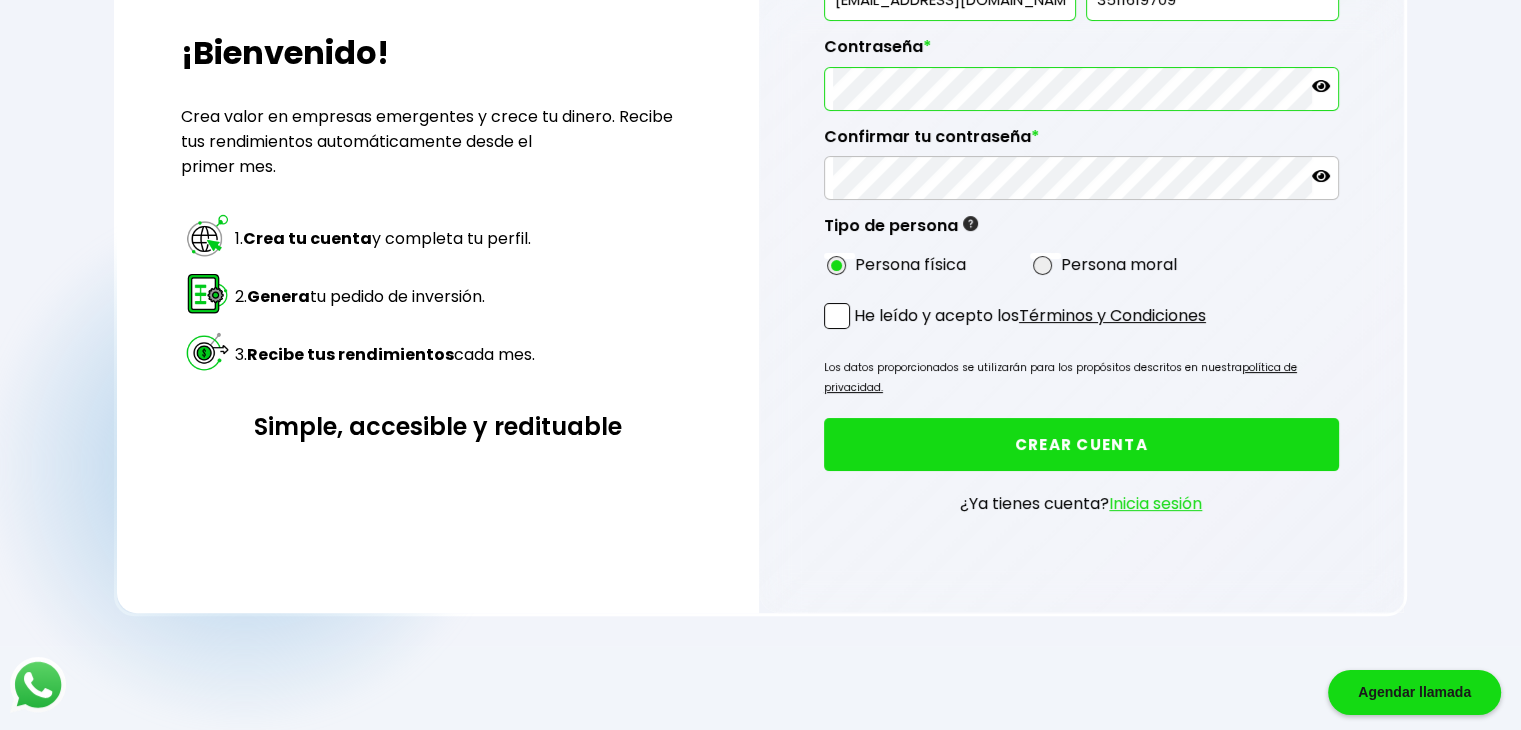 scroll, scrollTop: 350, scrollLeft: 0, axis: vertical 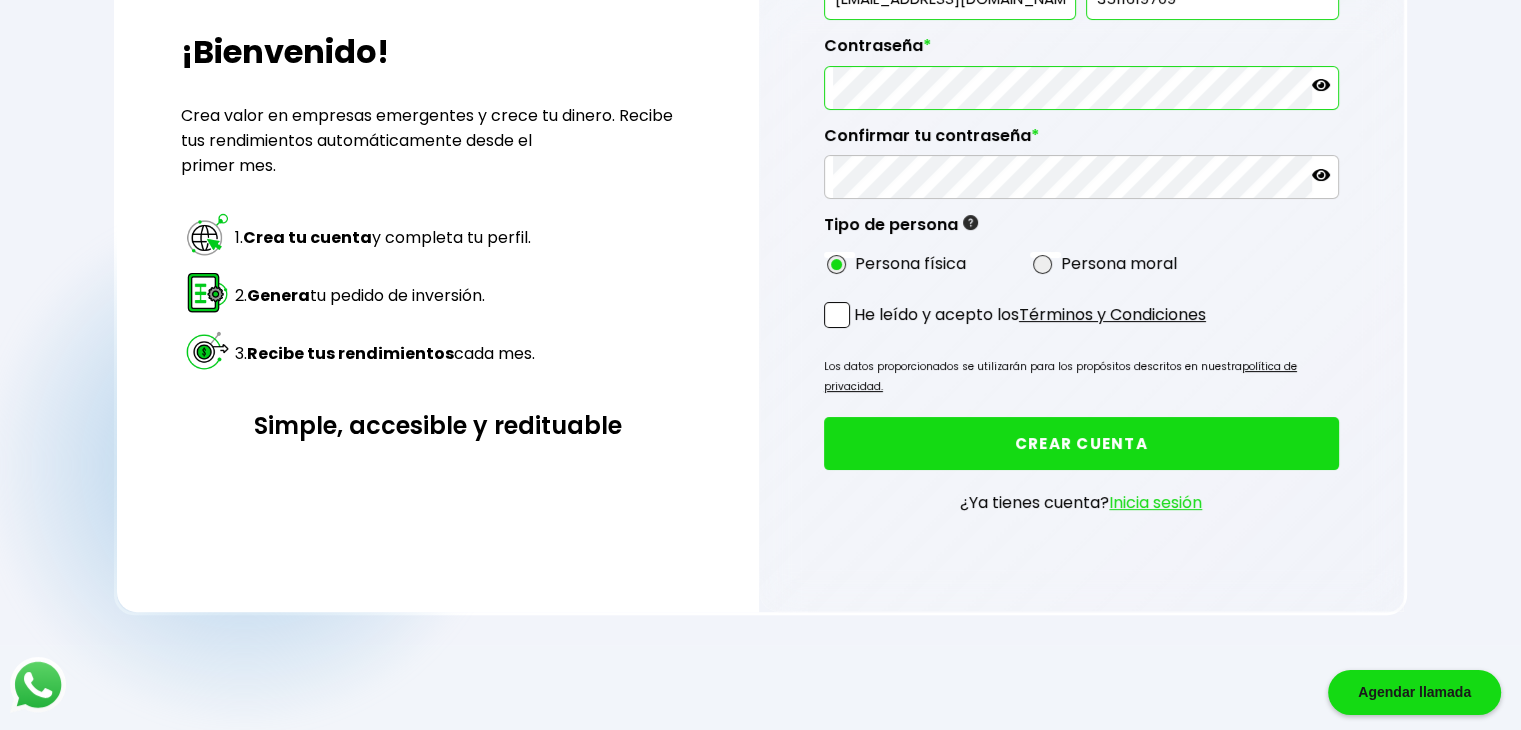 click on "Nombre  * NORMA YOCABET Apellidos * RODRIGUEZ PINEDA Correo * nor_uach@hotmail.com Teléfono celular * 3511619709 Contraseña *    Confirmar tu contraseña * Tipo de persona  Persona Física   Individuo que realiza cualquier actividad económica (vendedor, comerciante, empleado, profesionista, etc..) el cual tiene derechos y obligaciones, la persona física NO emite facturas para estos fines, únicamente recibe una constancia de retención de impuestos por parte de WORTEV CAPITAL. Persona Moral  Sociedad conformada por personas físicas o empresas que se unen para la realización de un objetivo social que puede ser con o sin fines de lucro (SA de CV, SAPI de CV, S de RL, entre otras). La persona moral SI emite una factura para estos fines la cual es el soporte para los rendimientos recibidos de parte de  WORTEV CAPITAL. Persona física Persona moral He leído y acepto los  Términos y Condiciones Los datos proporcionados se utilizarán para los propósitos descritos en nuestra   política de privacidad." at bounding box center (1081, 194) 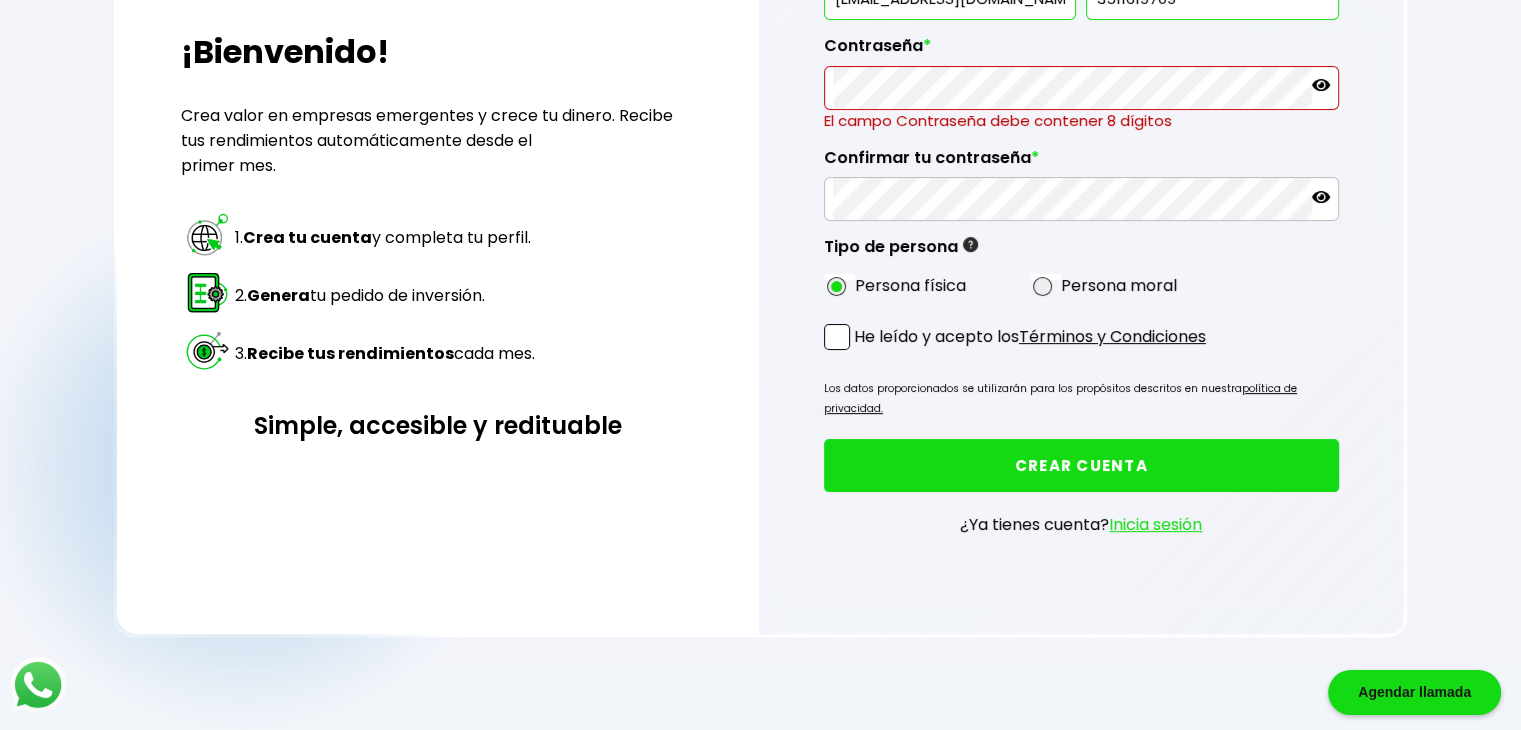 click at bounding box center (837, 337) 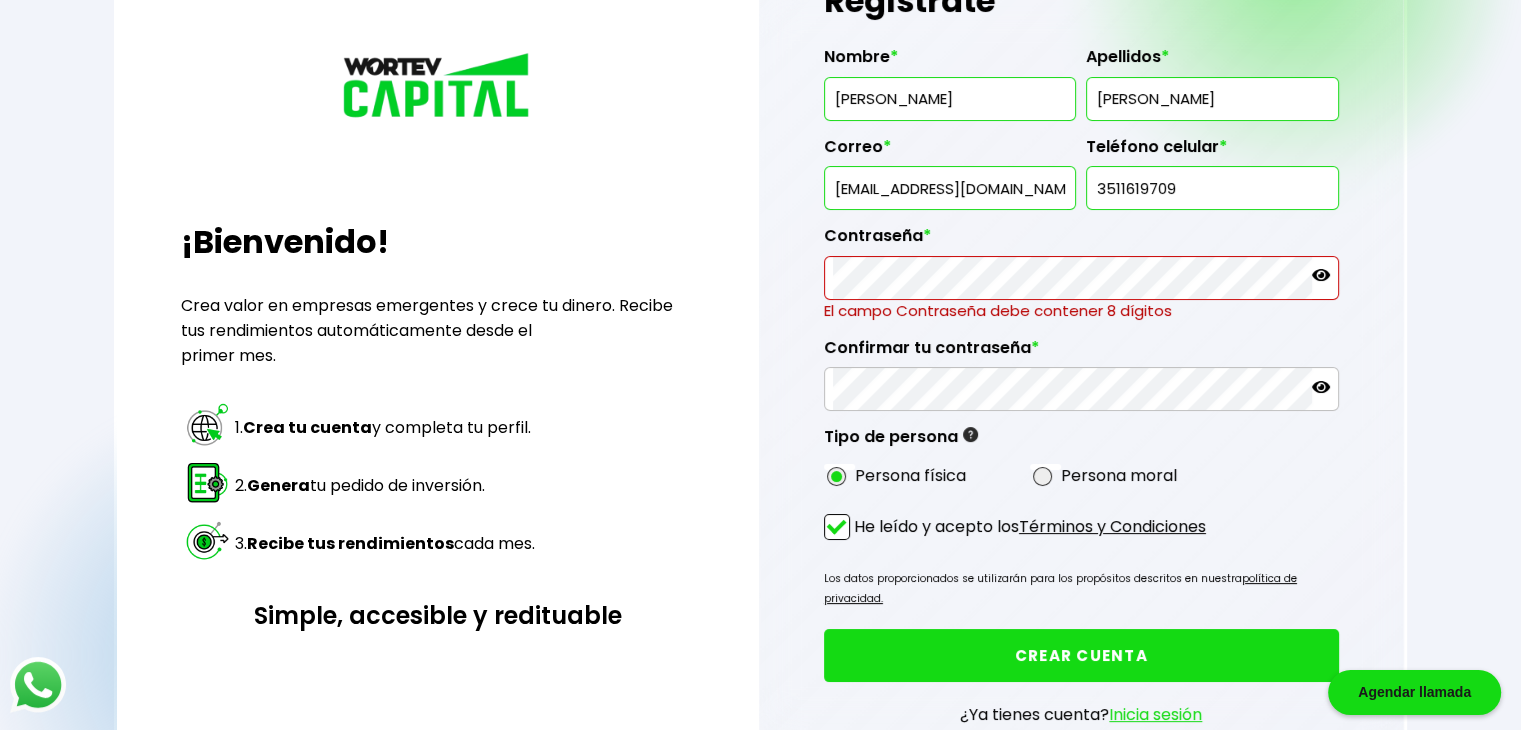 scroll, scrollTop: 150, scrollLeft: 0, axis: vertical 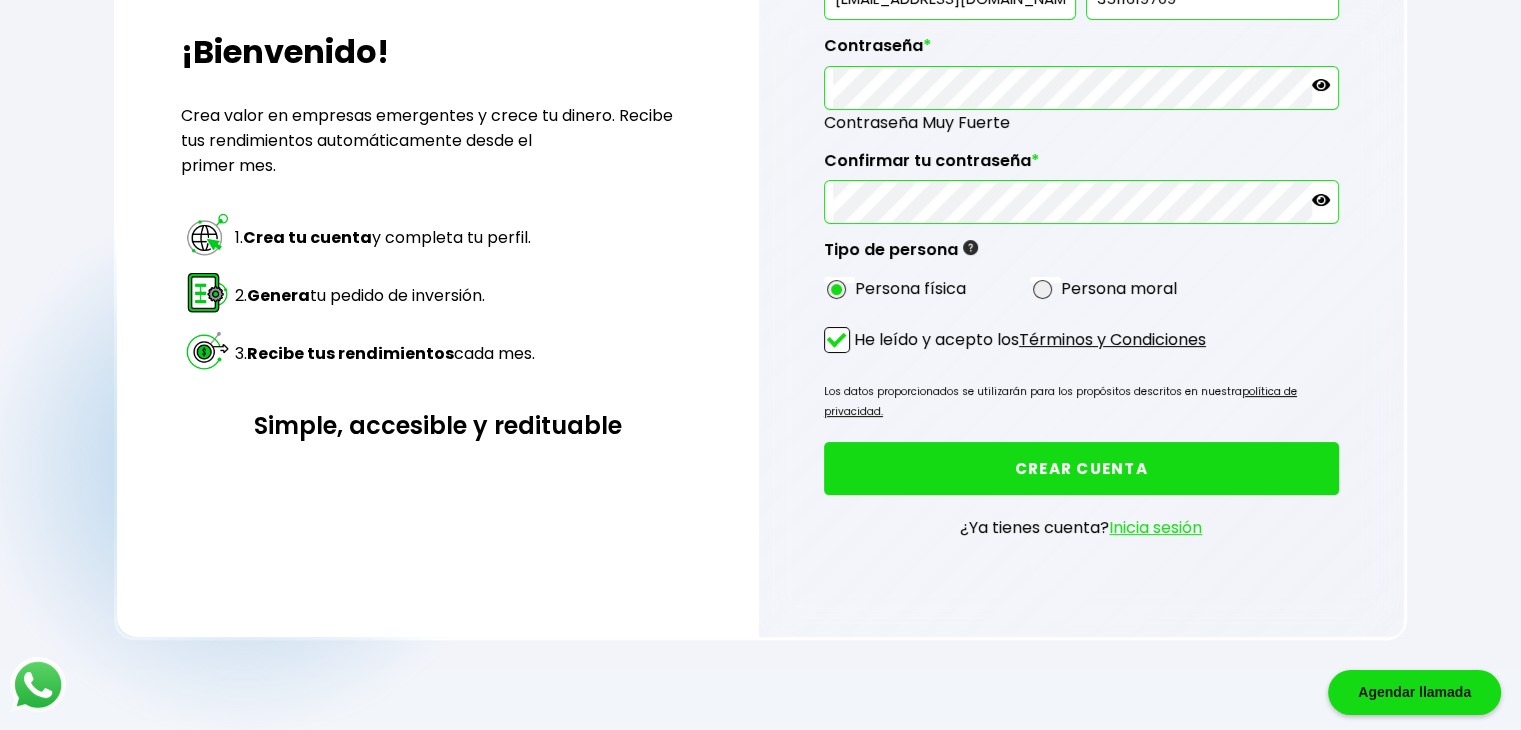 click on "CREAR CUENTA" at bounding box center (1081, 468) 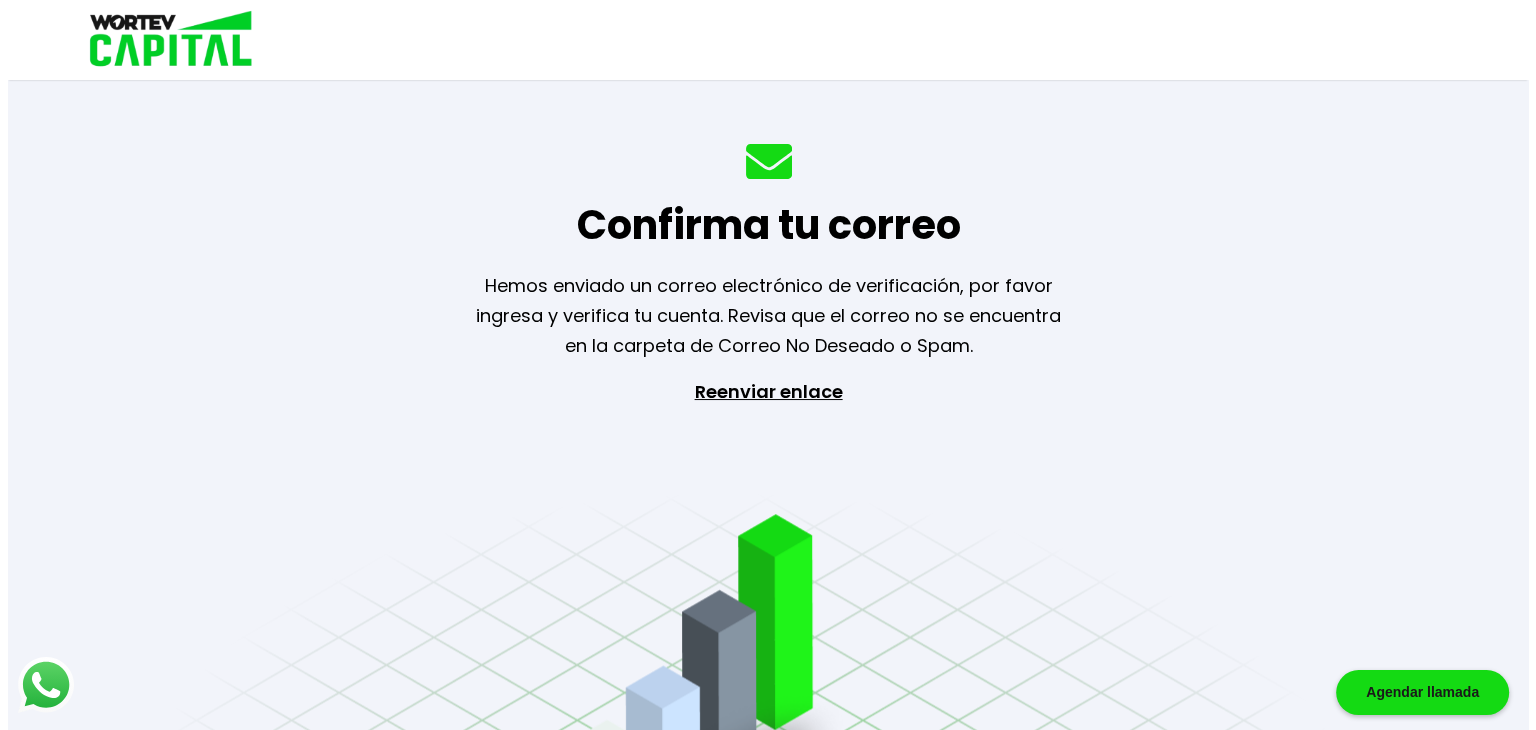 scroll, scrollTop: 0, scrollLeft: 0, axis: both 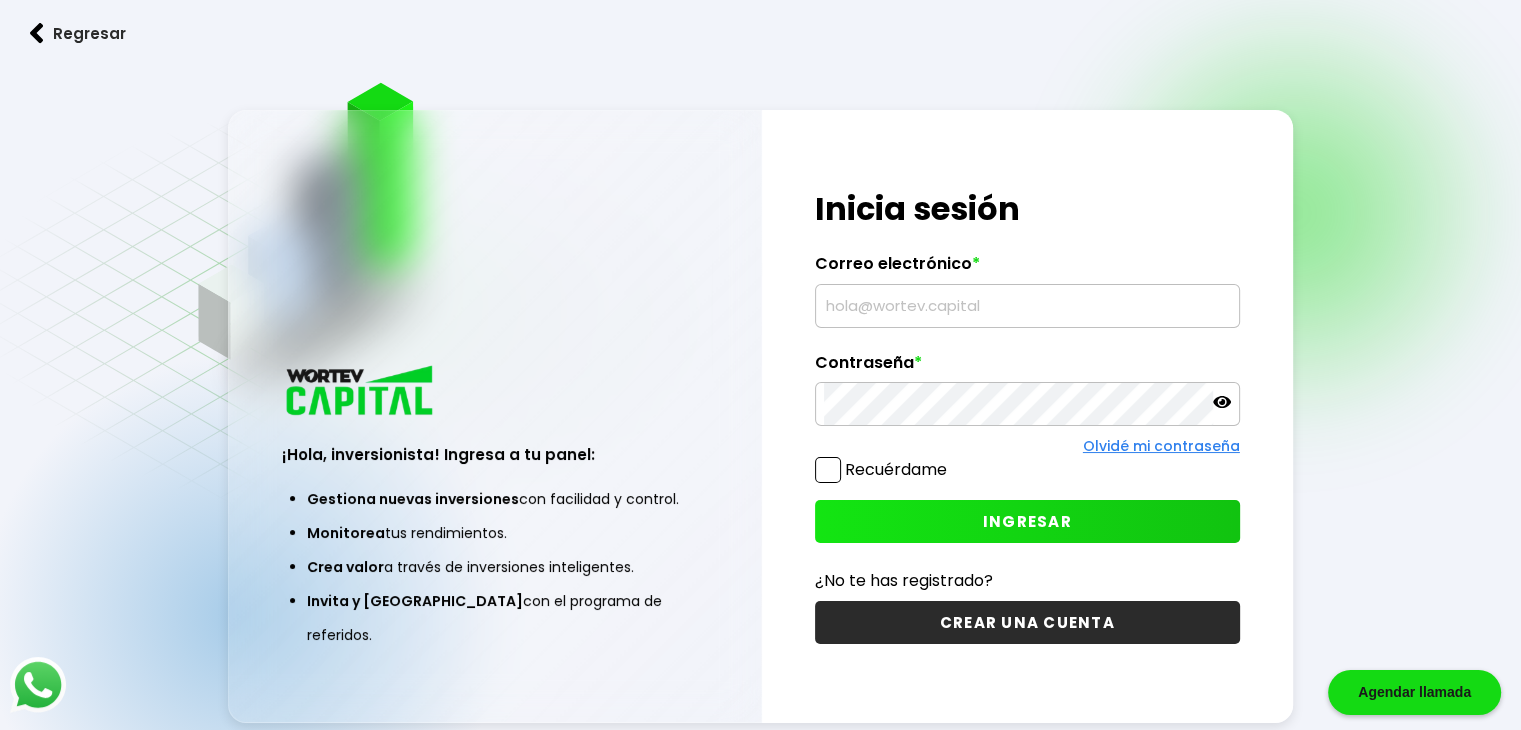 type on "[EMAIL_ADDRESS][DOMAIN_NAME]" 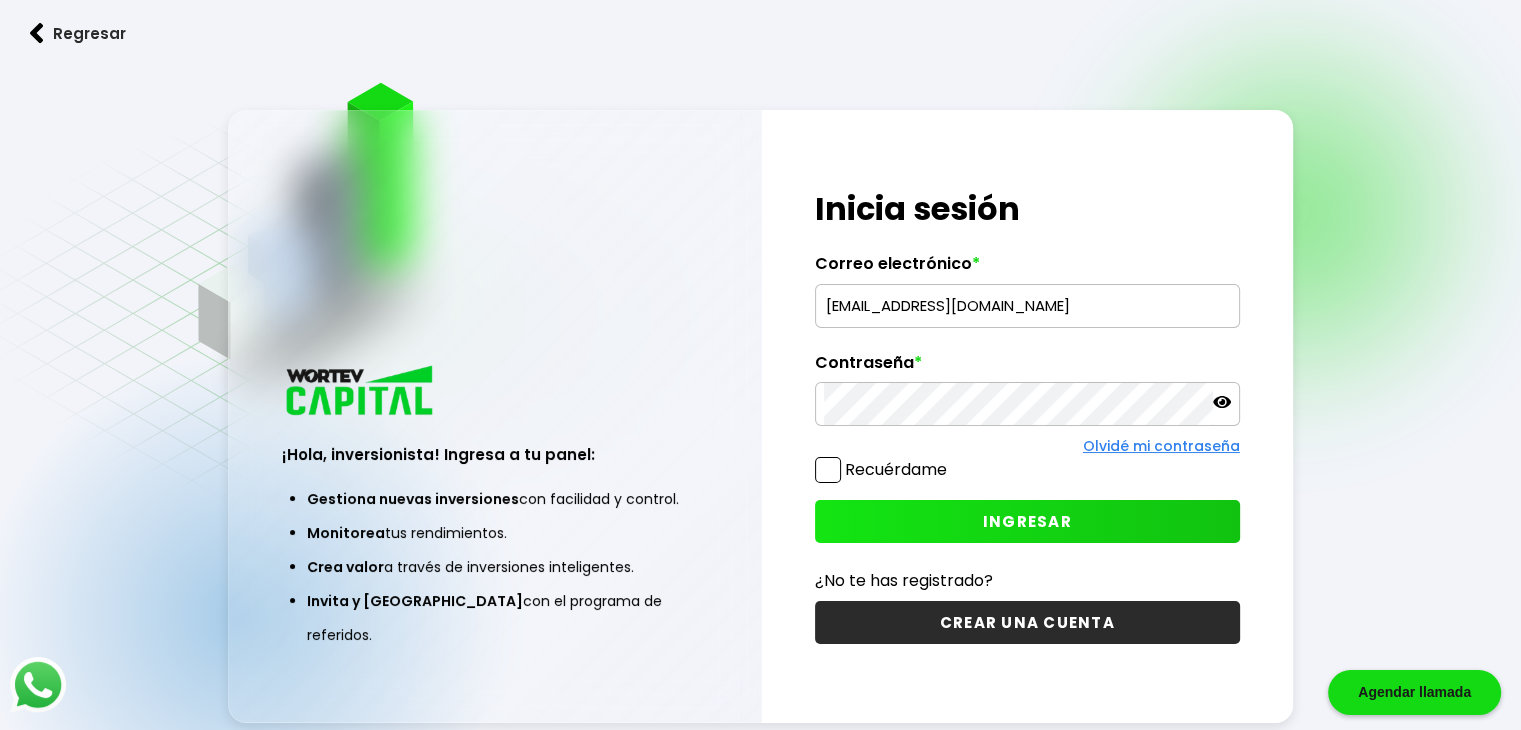 click 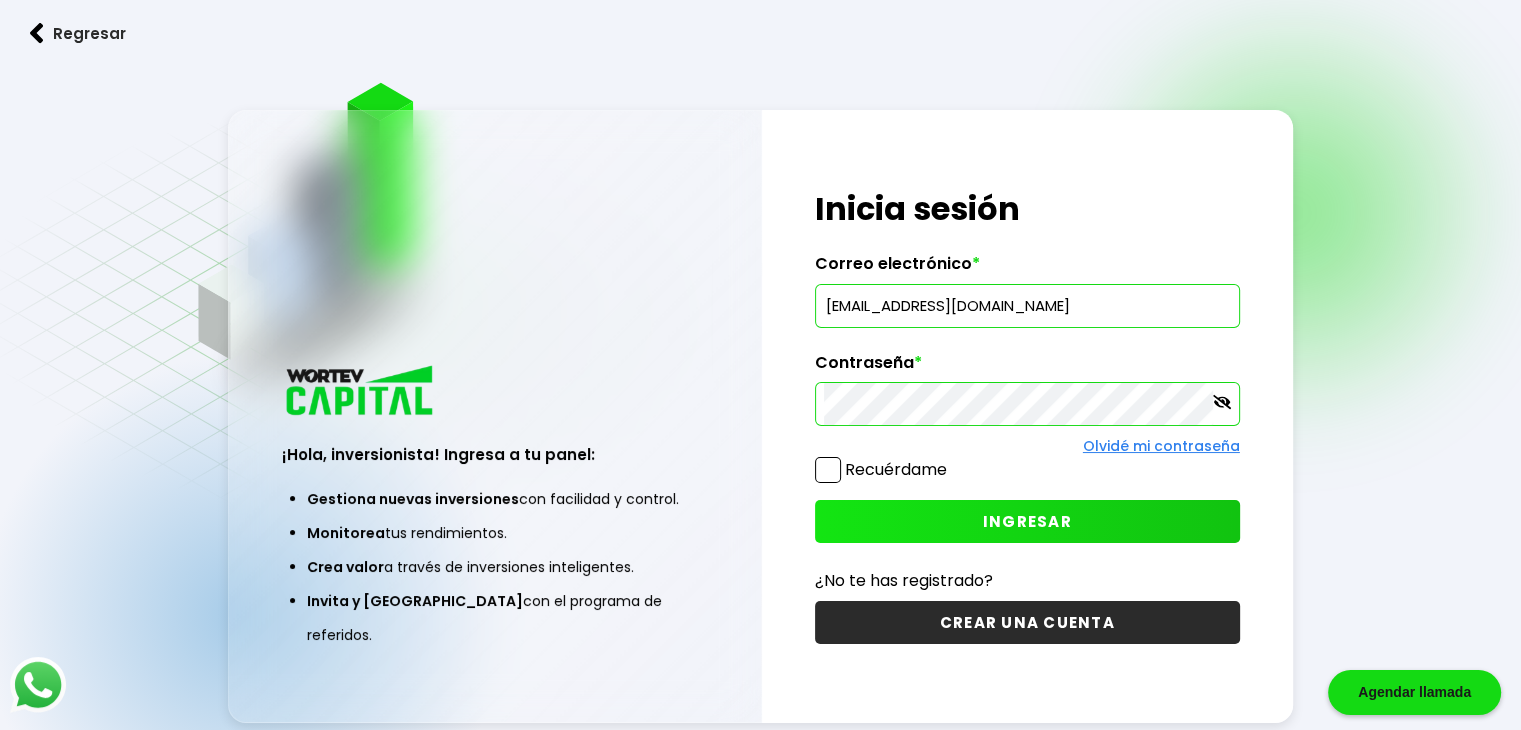 click 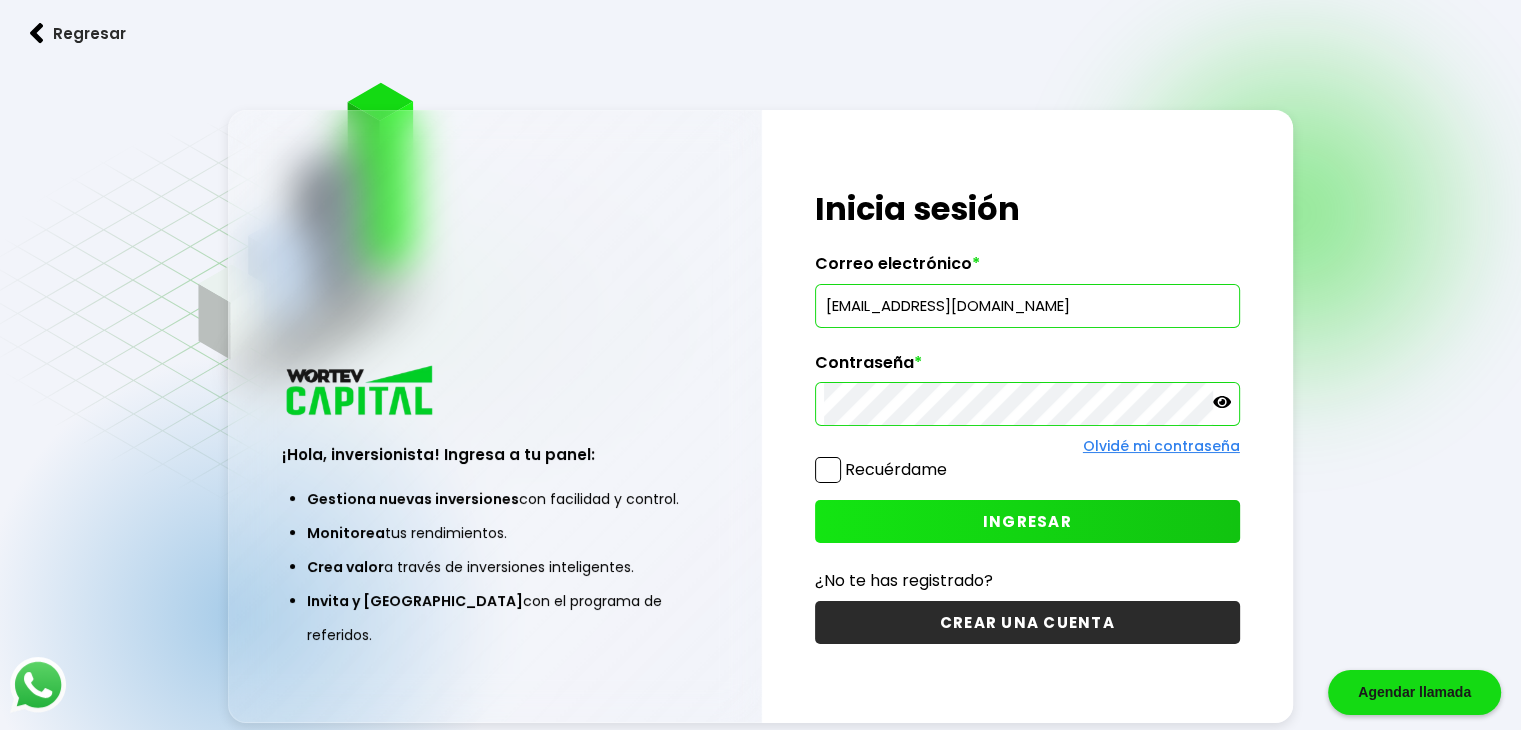 click on "INGRESAR" at bounding box center (1027, 521) 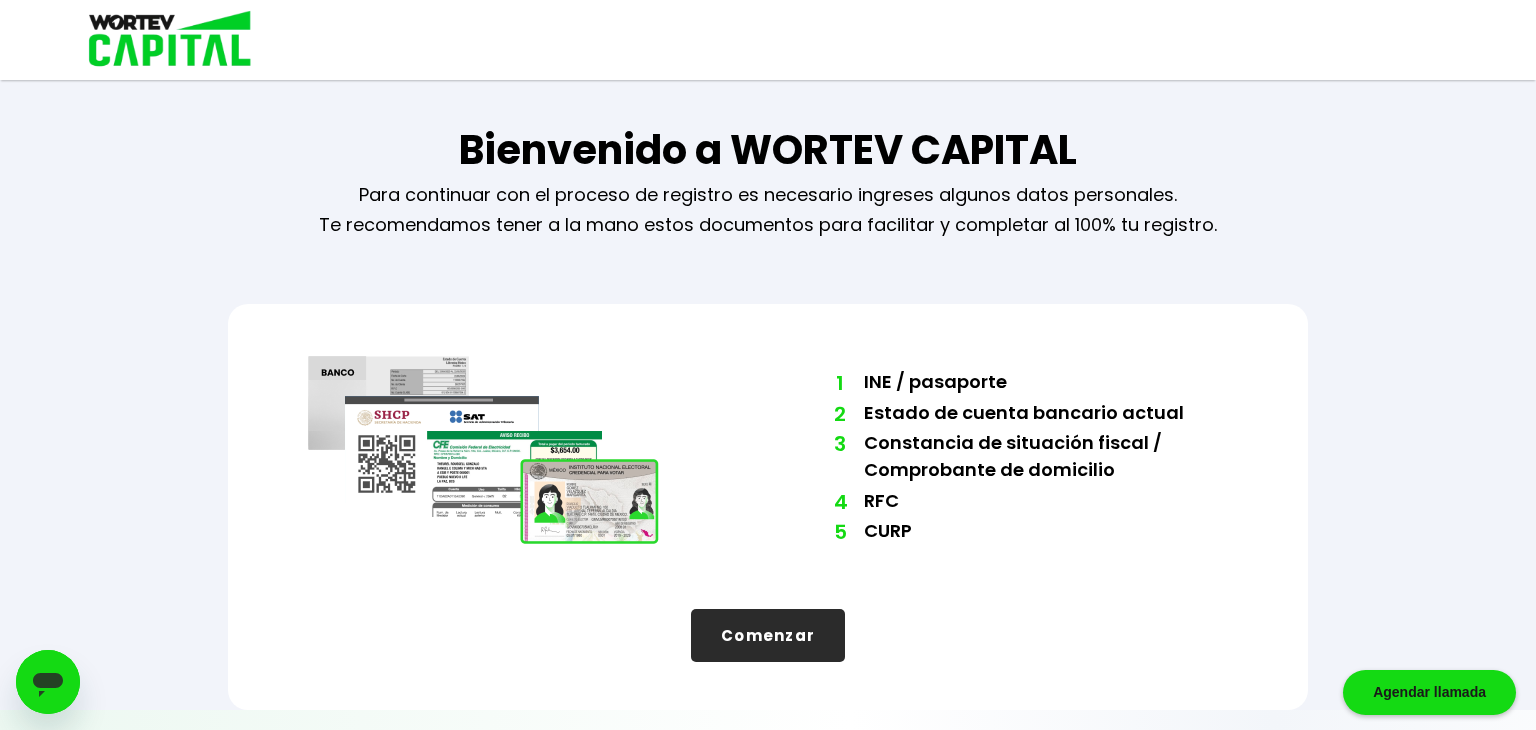 click on "Comenzar" at bounding box center (768, 635) 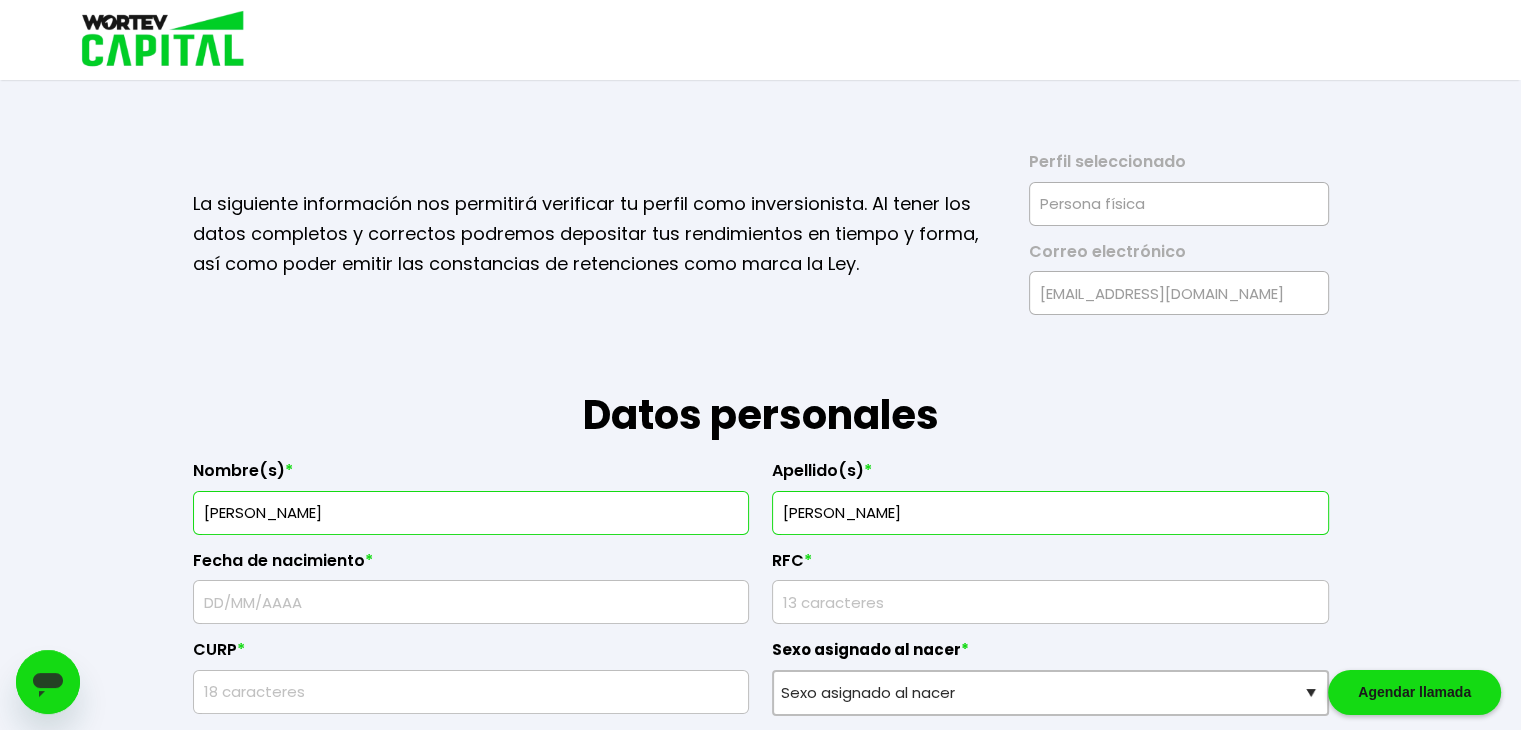 scroll, scrollTop: 300, scrollLeft: 0, axis: vertical 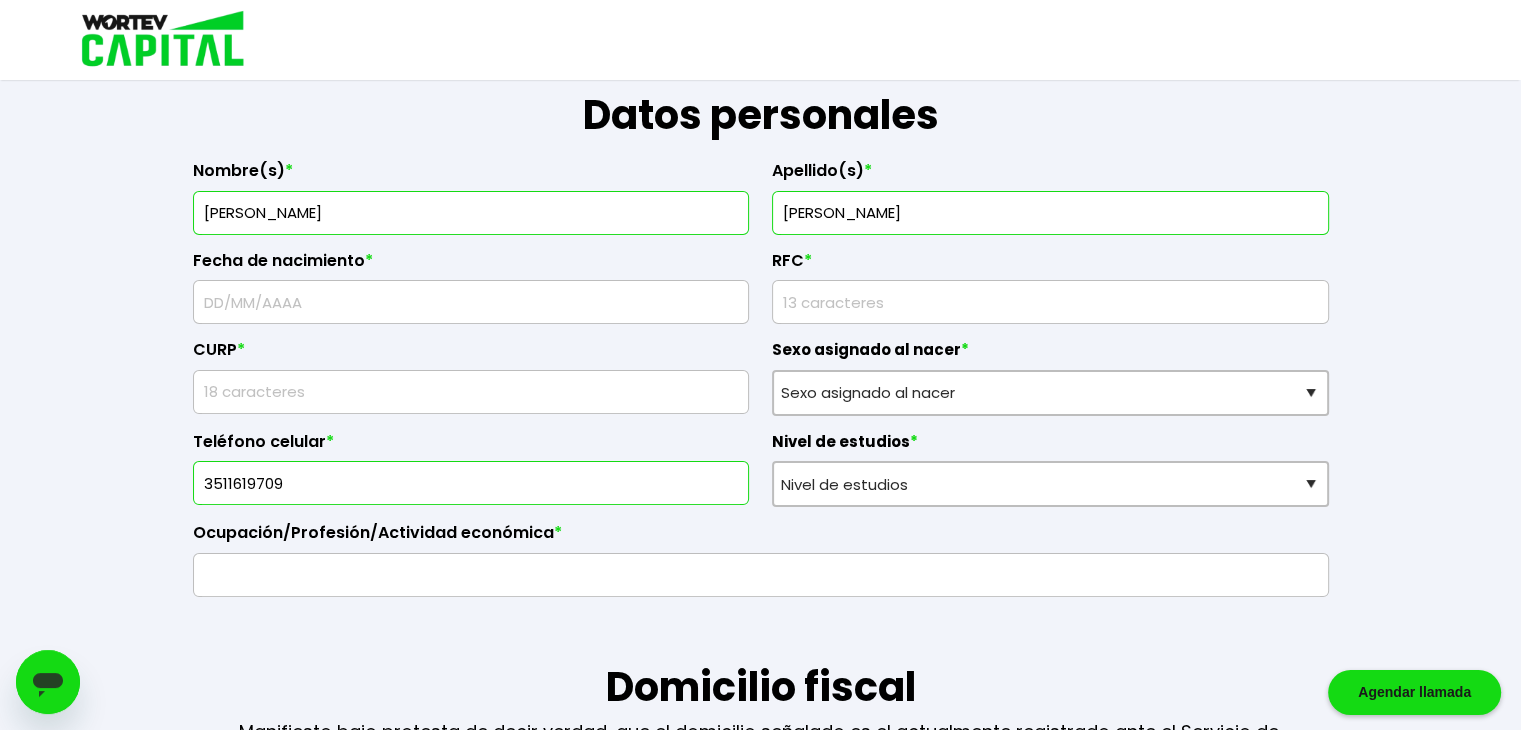 click at bounding box center (471, 302) 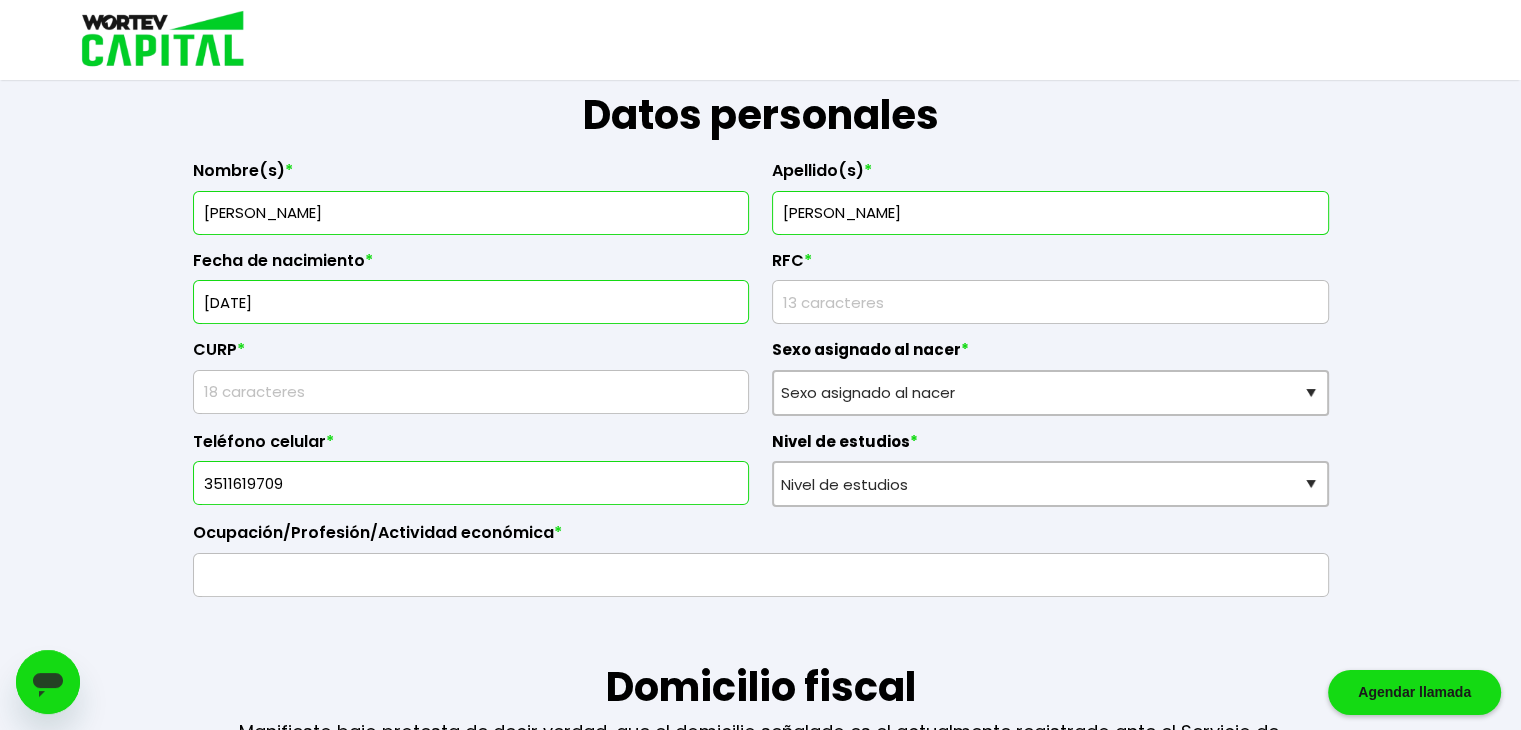 type on "[DATE]" 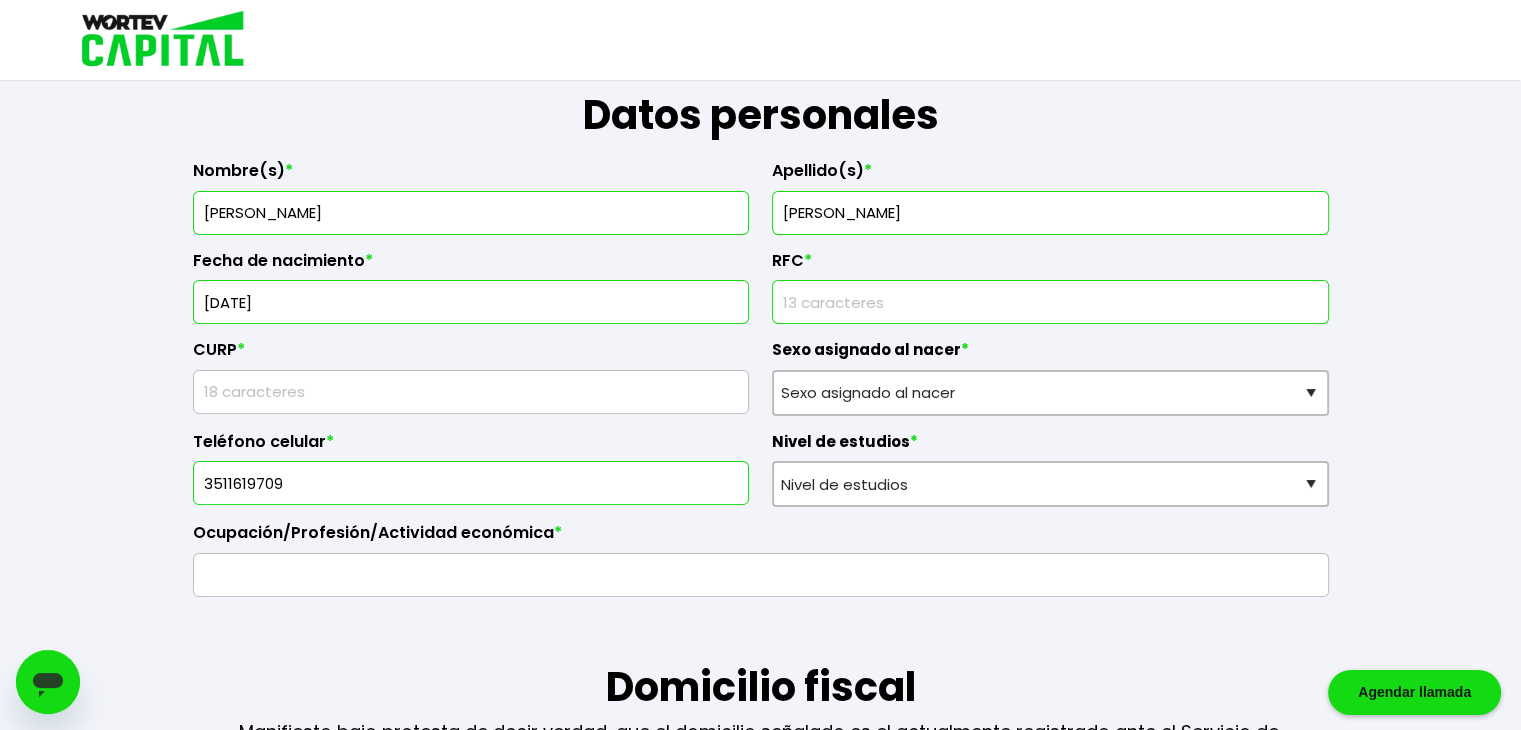 type on "ROPN910923Q47" 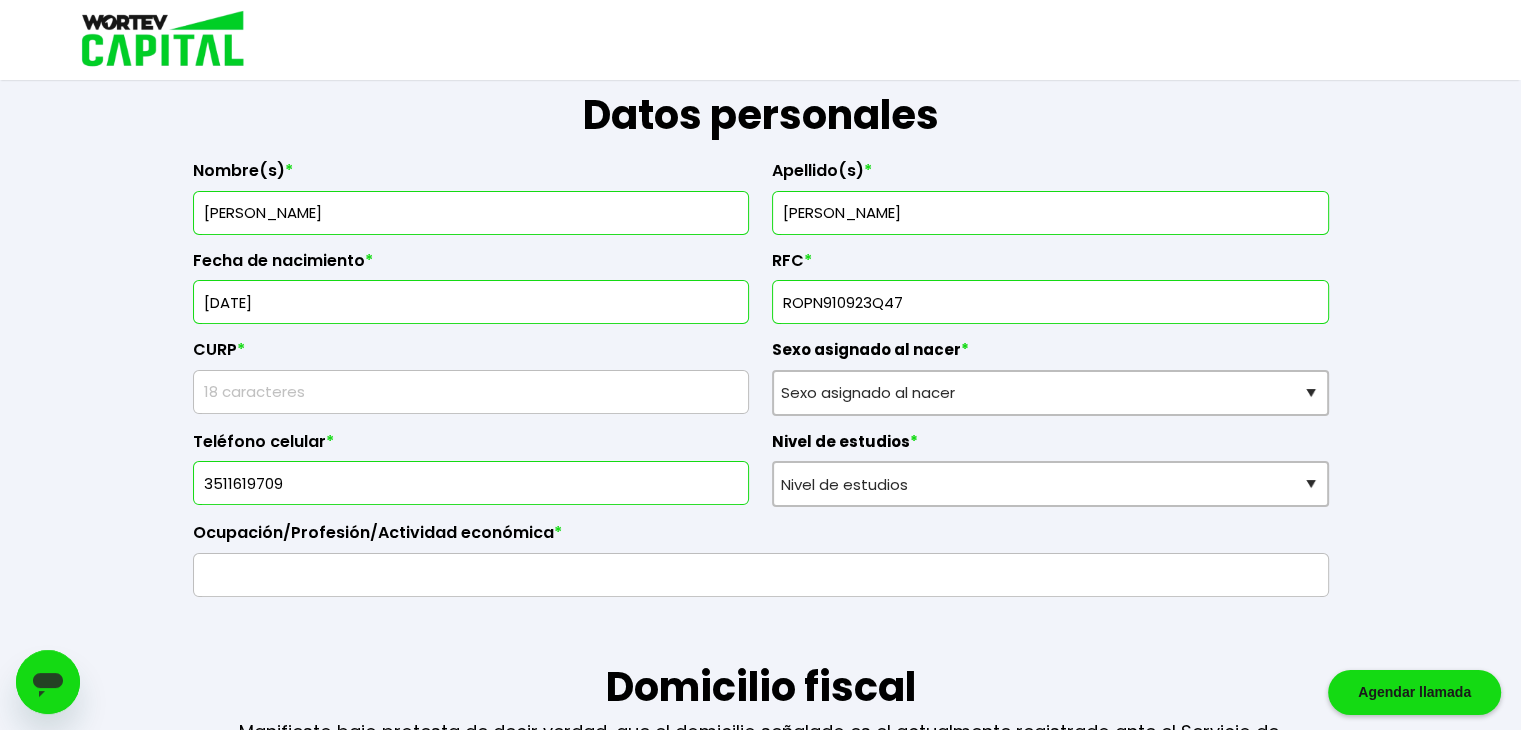 click at bounding box center [471, 392] 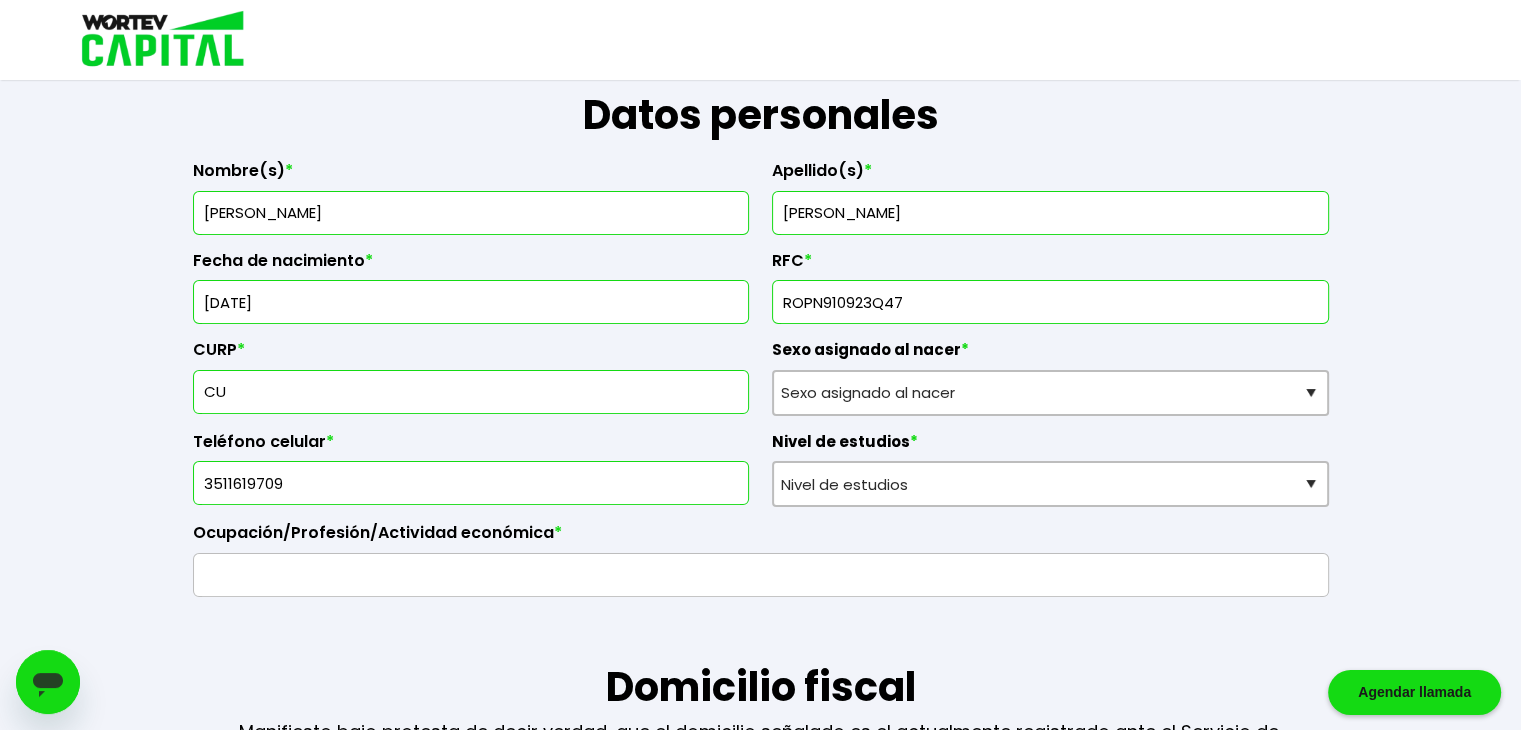 type on "C" 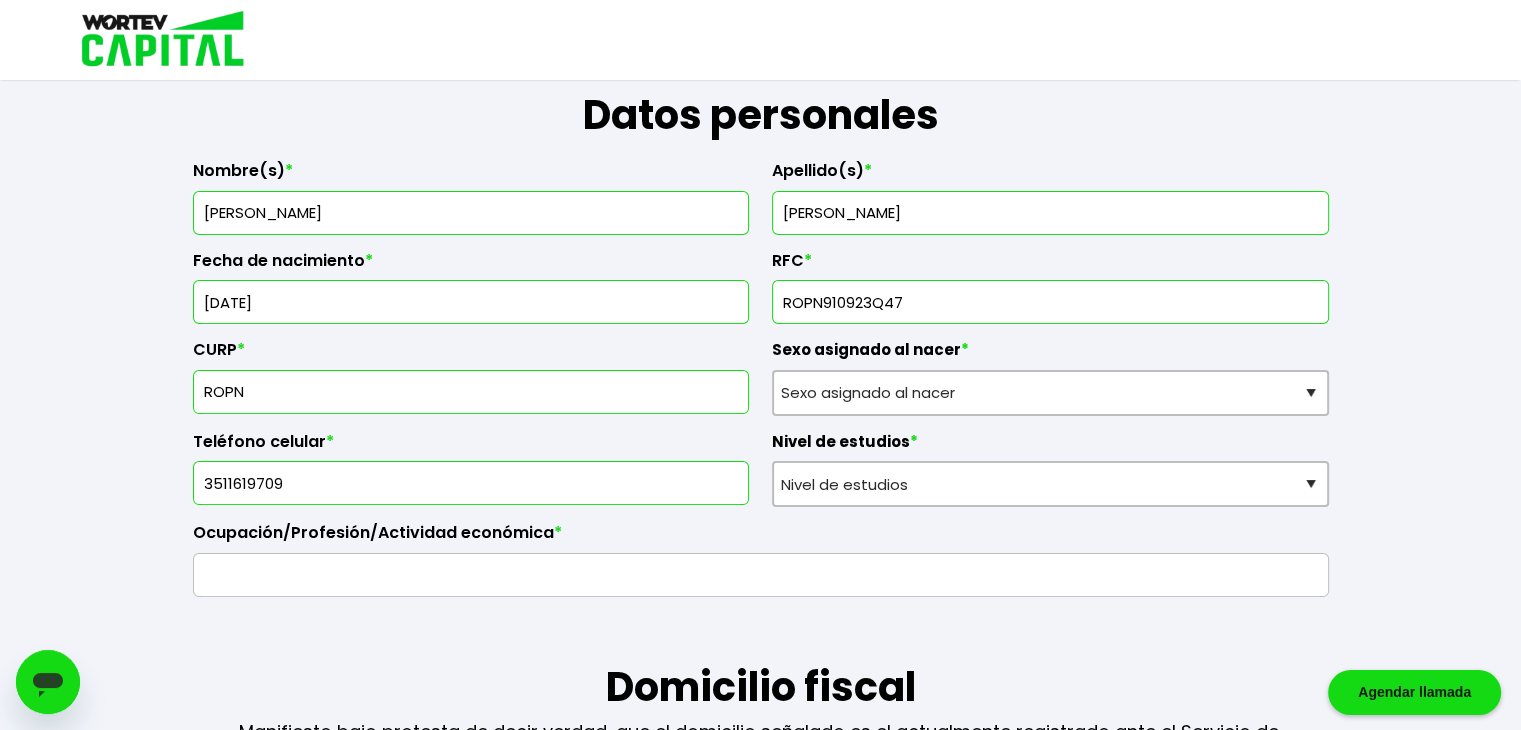type on "ROPN910923MSPDNR09" 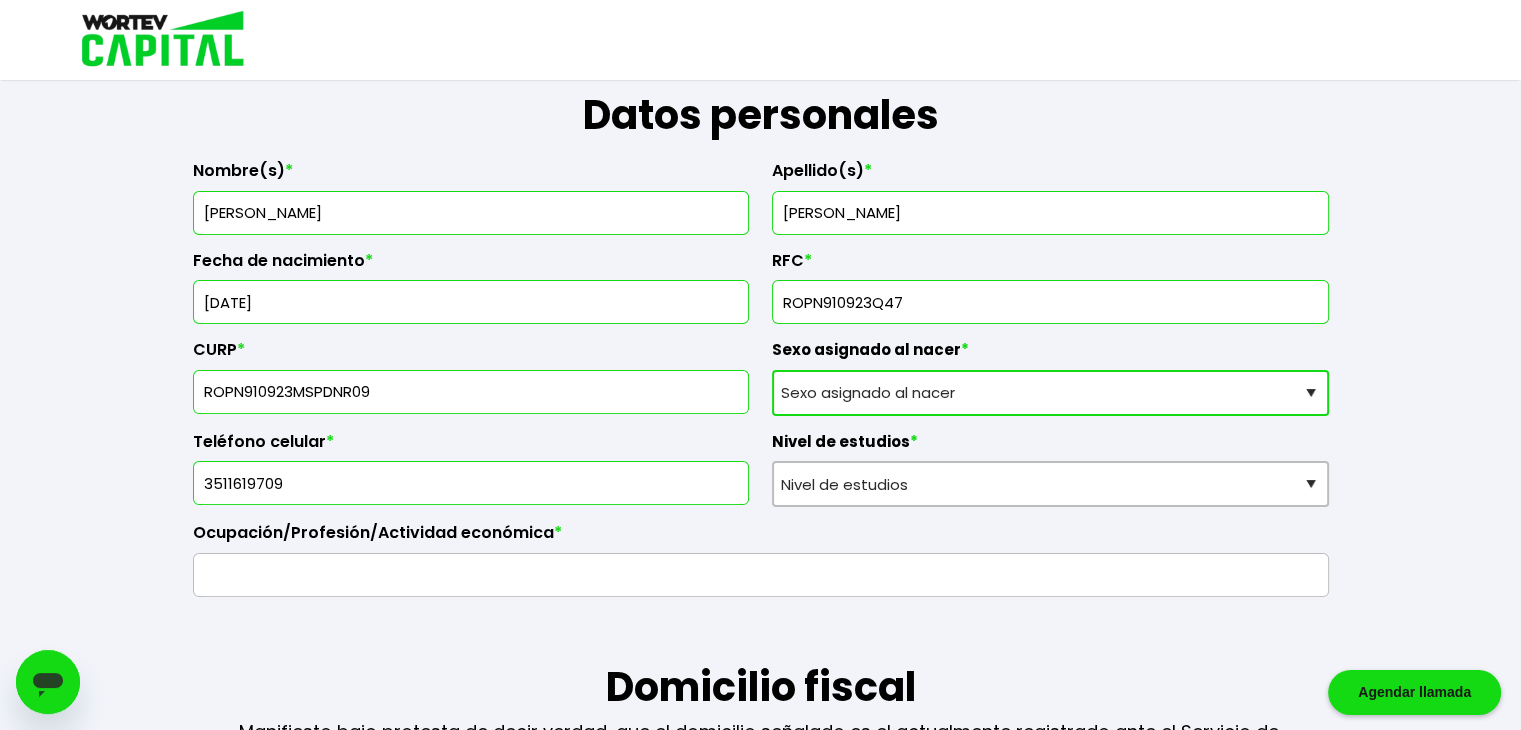 click on "Sexo asignado al nacer Hombre Mujer Prefiero no contestar" at bounding box center (1050, 393) 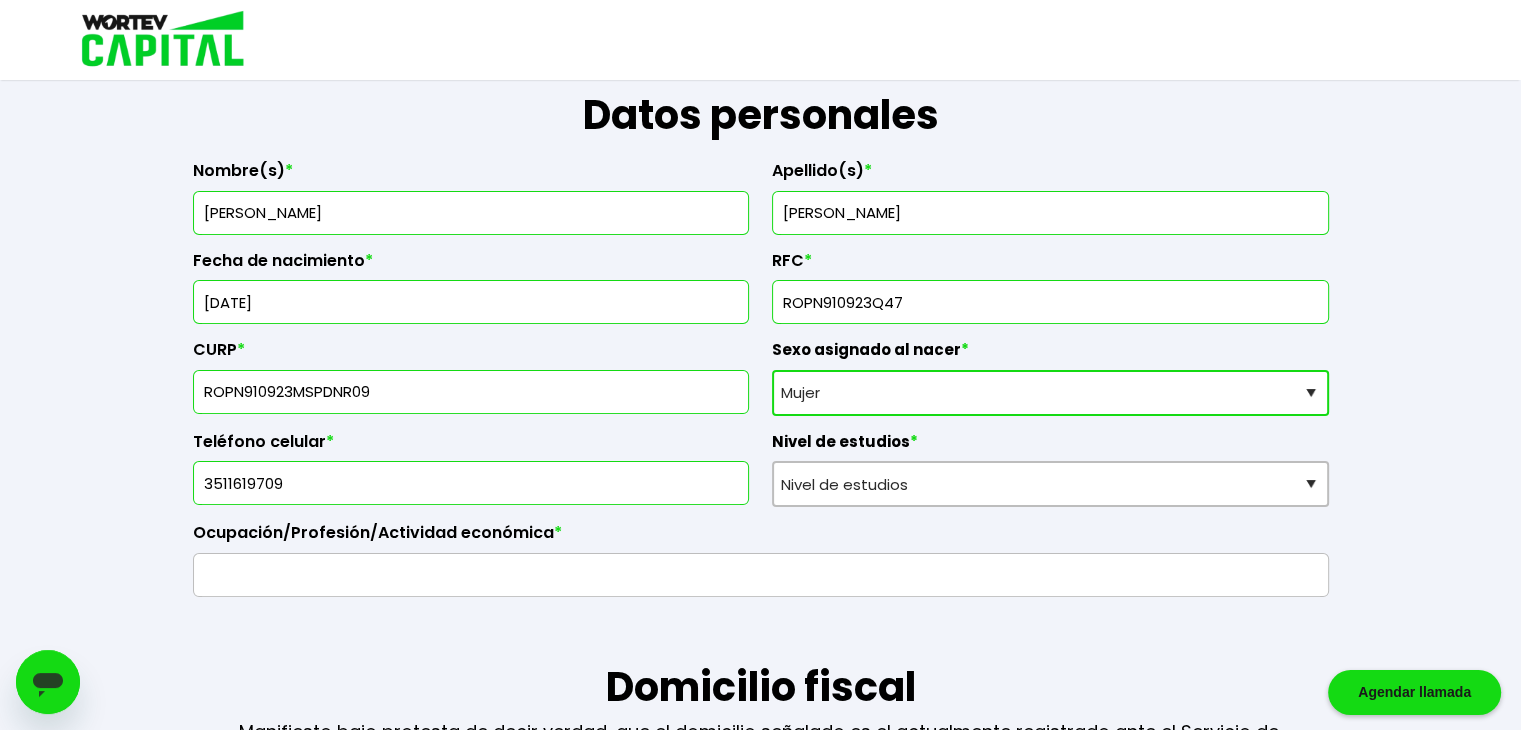 click on "Sexo asignado al nacer Hombre Mujer Prefiero no contestar" at bounding box center (1050, 393) 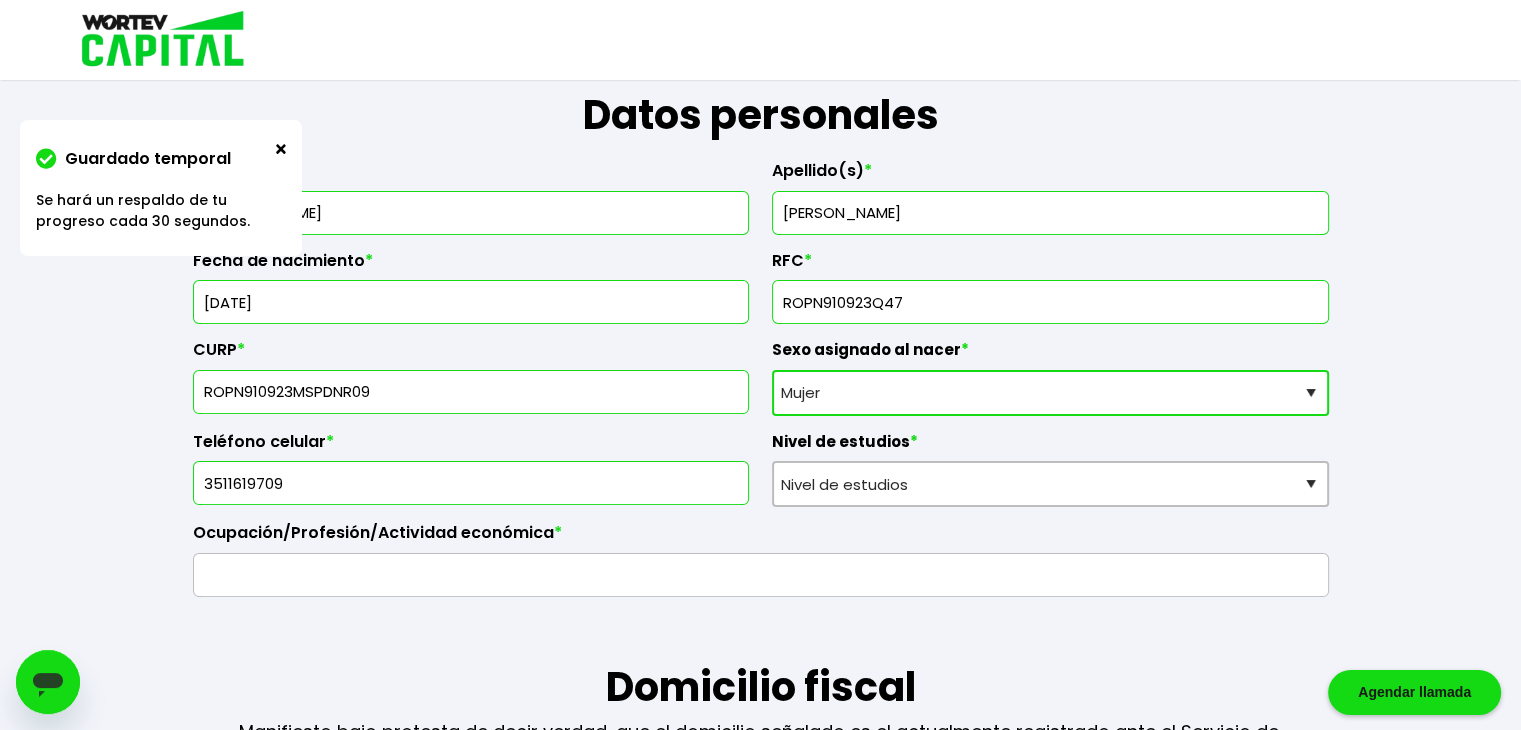 click on "Sexo asignado al nacer Hombre Mujer Prefiero no contestar" at bounding box center (1050, 393) 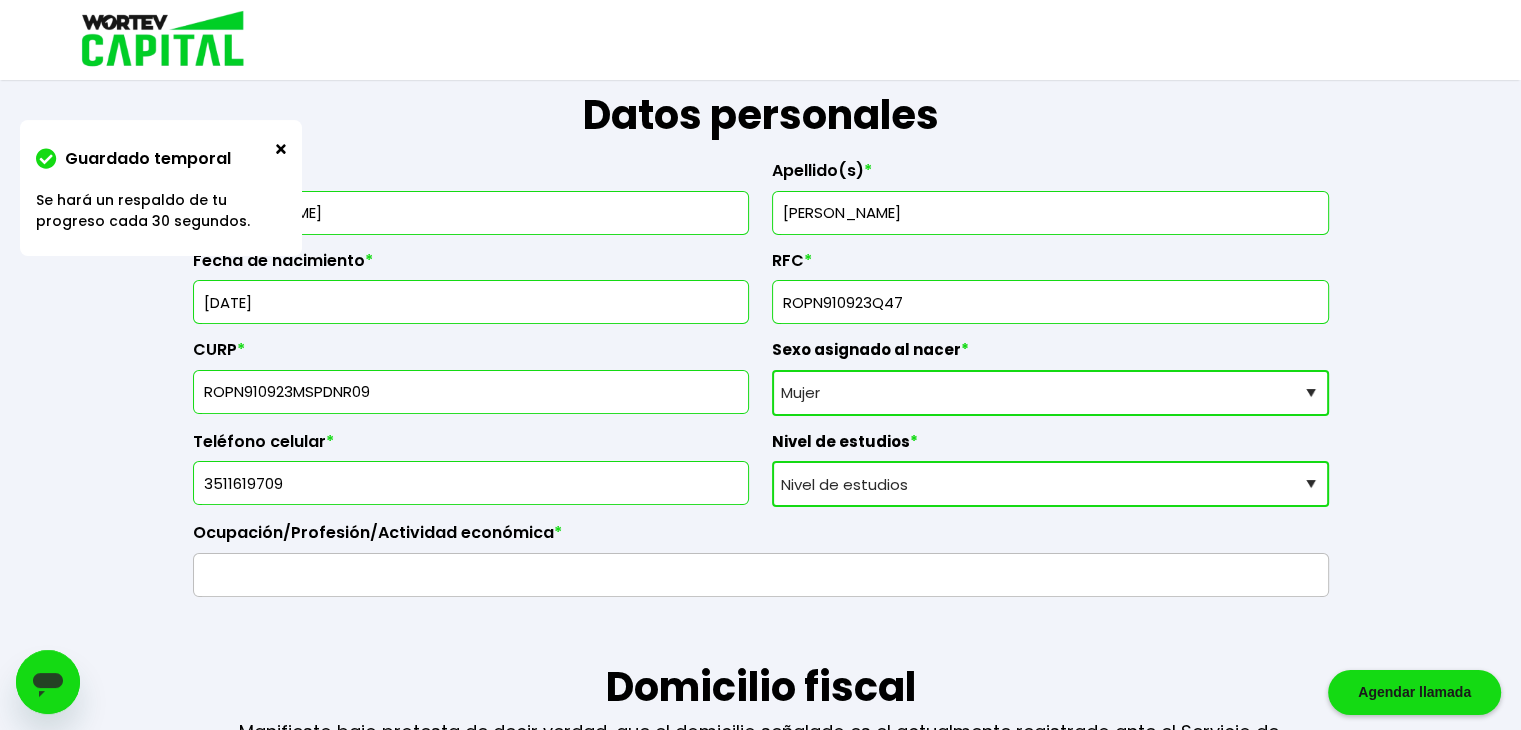 click on "Nivel de estudios Primaria Secundaria Bachillerato Licenciatura Posgrado" at bounding box center (1050, 484) 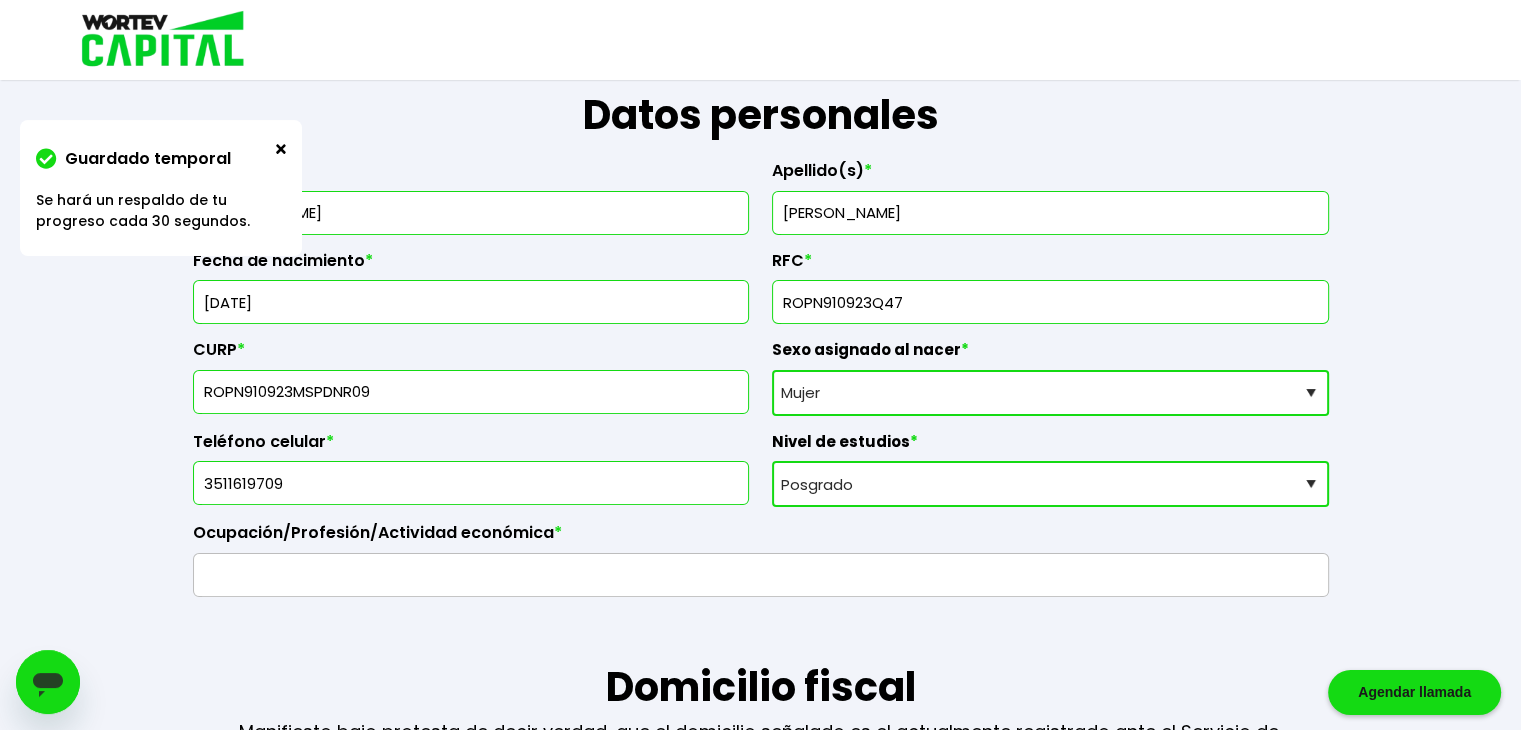 click on "Nivel de estudios Primaria Secundaria Bachillerato Licenciatura Posgrado" at bounding box center (1050, 484) 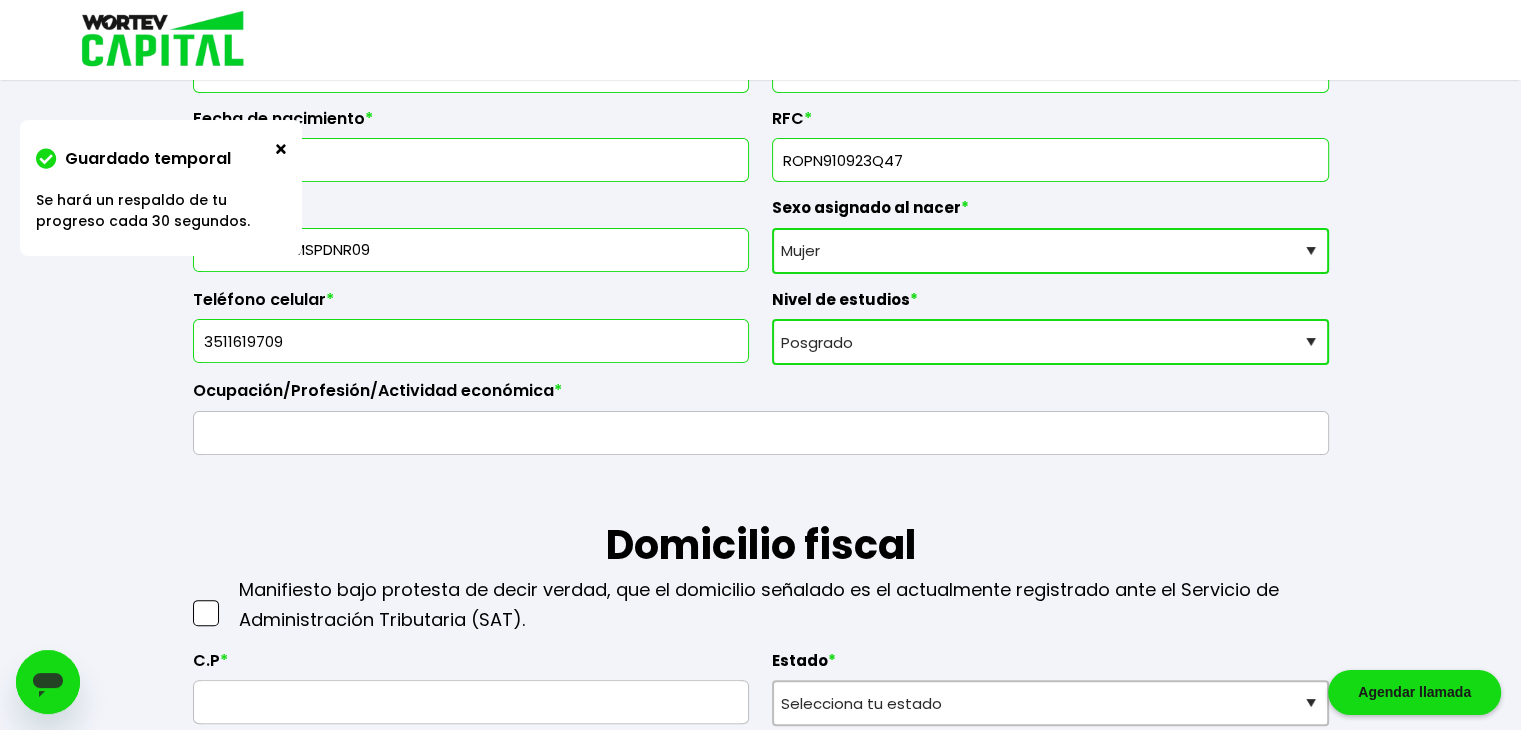 scroll, scrollTop: 500, scrollLeft: 0, axis: vertical 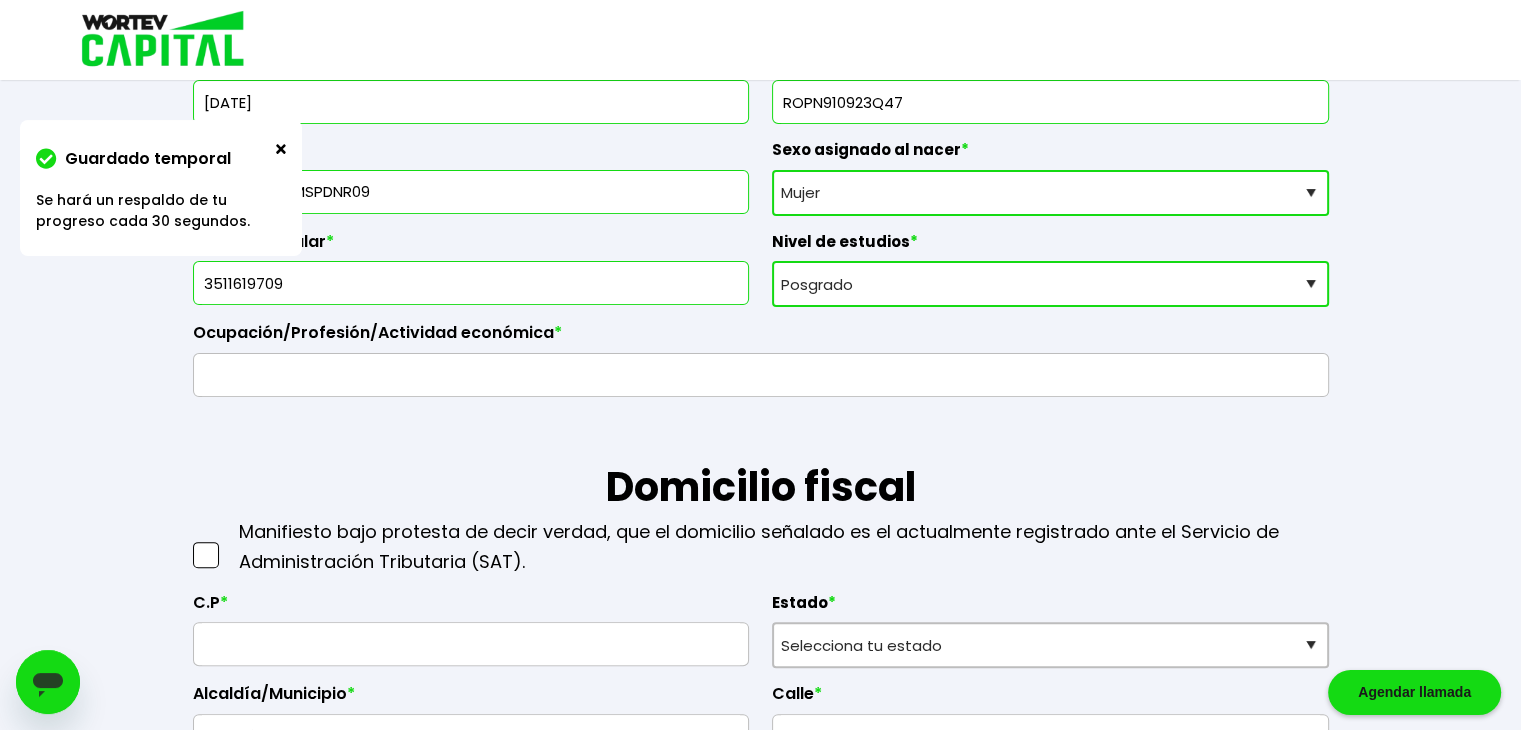click at bounding box center [761, 375] 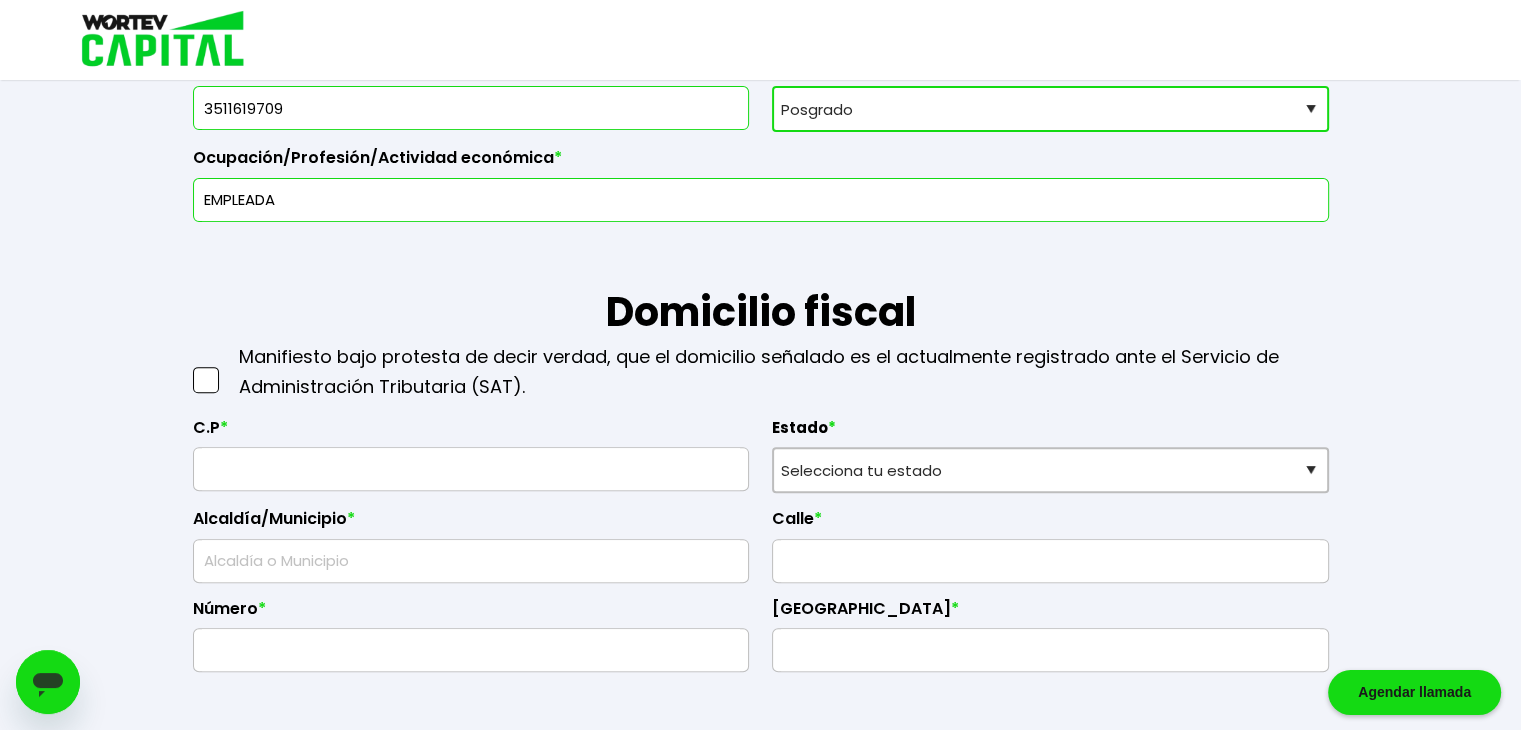 scroll, scrollTop: 700, scrollLeft: 0, axis: vertical 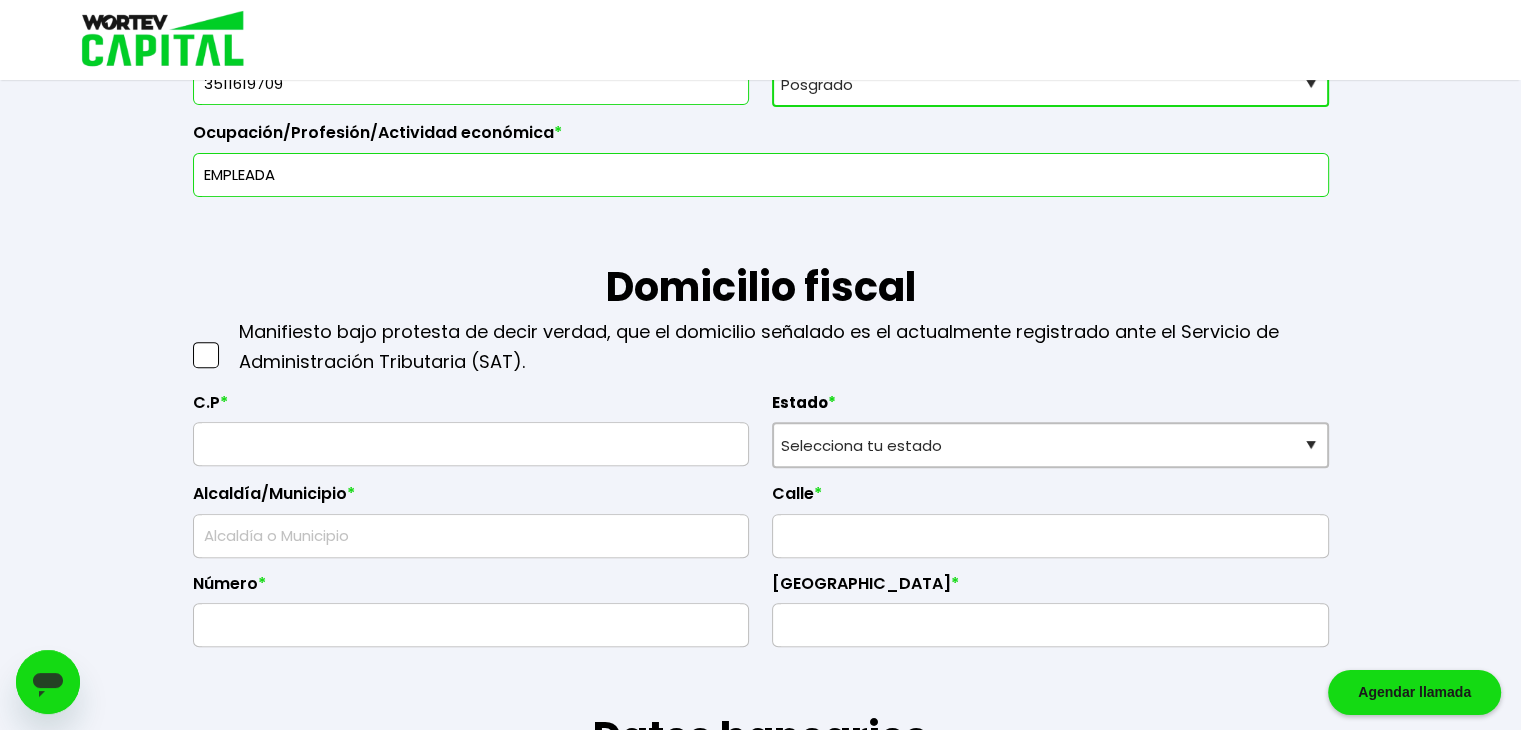type on "EMPLEADA" 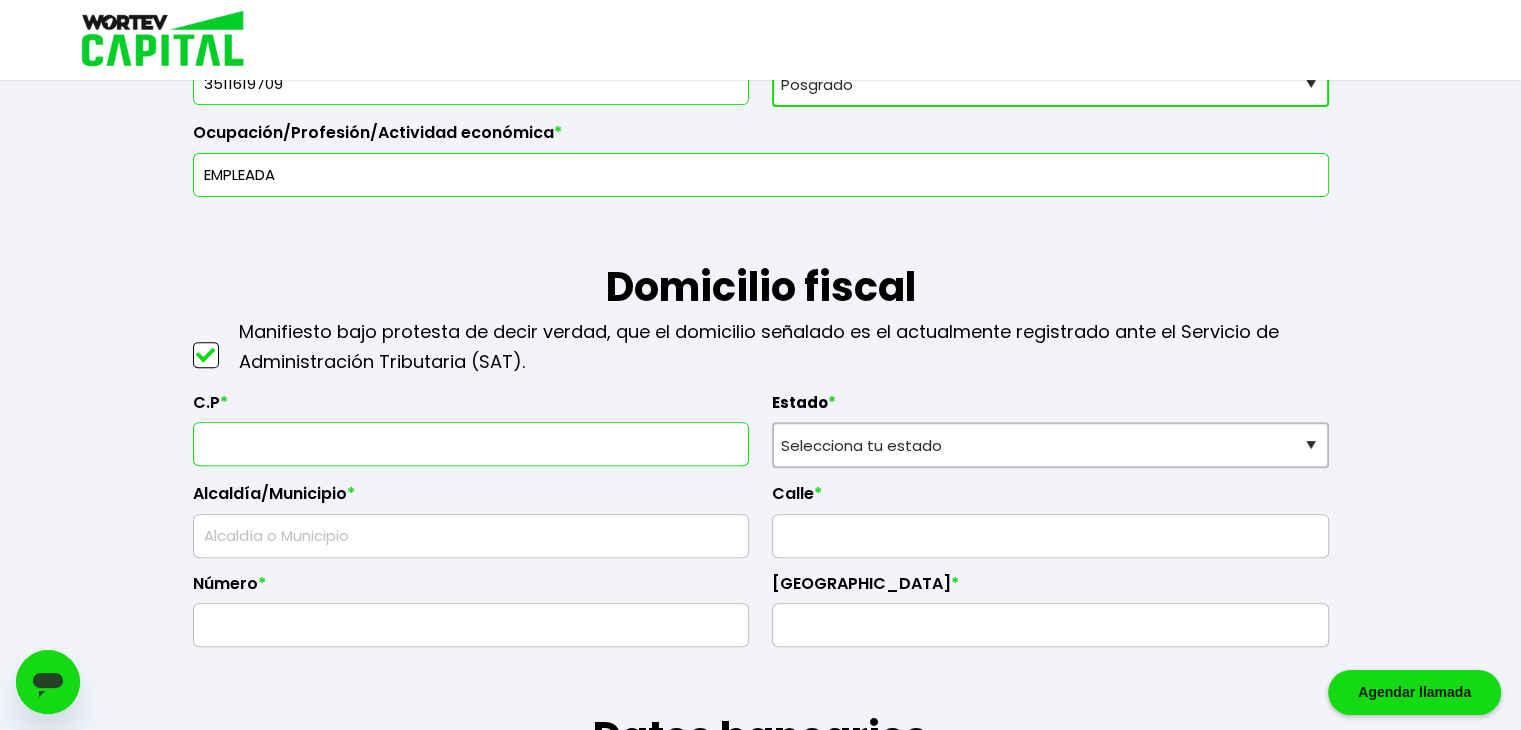 click at bounding box center [471, 444] 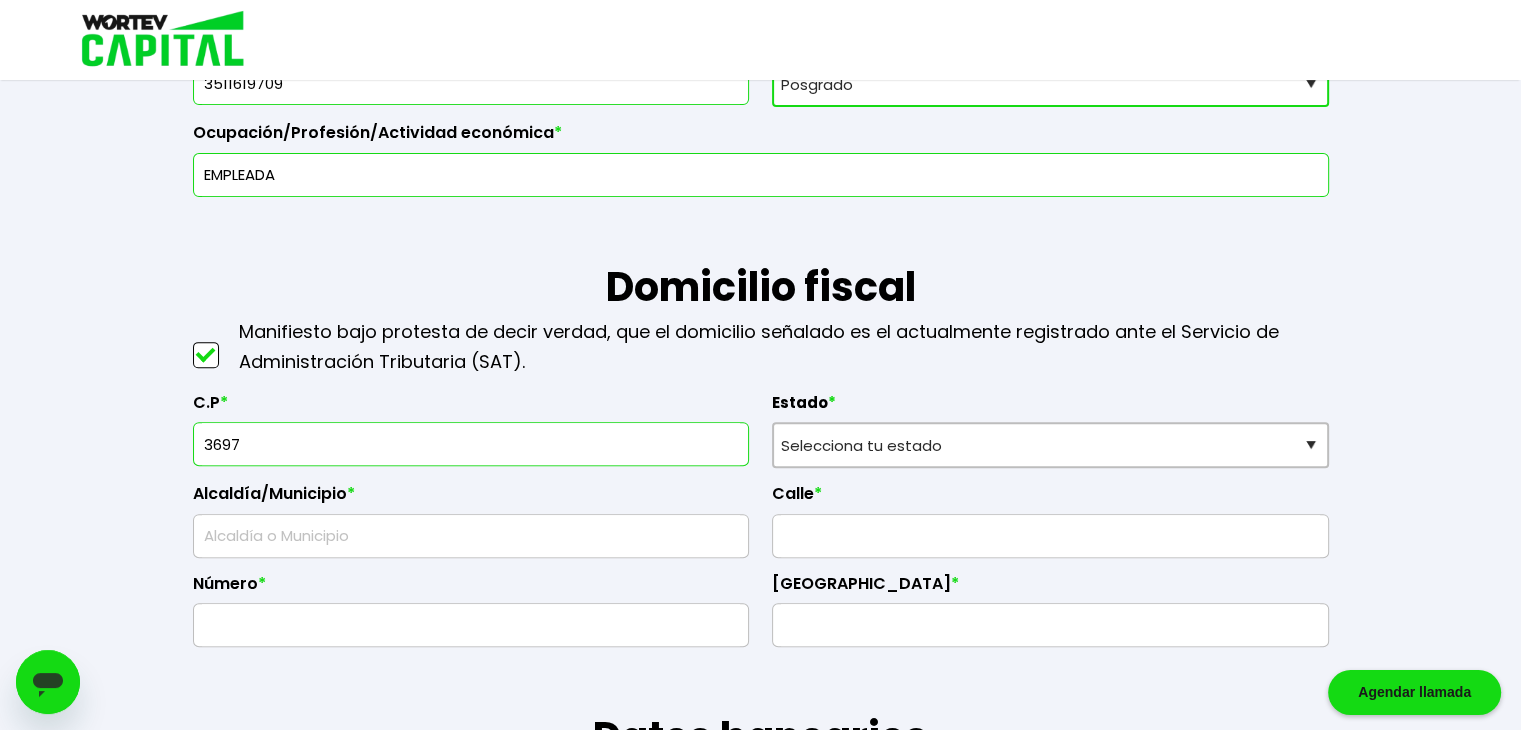 type on "36970" 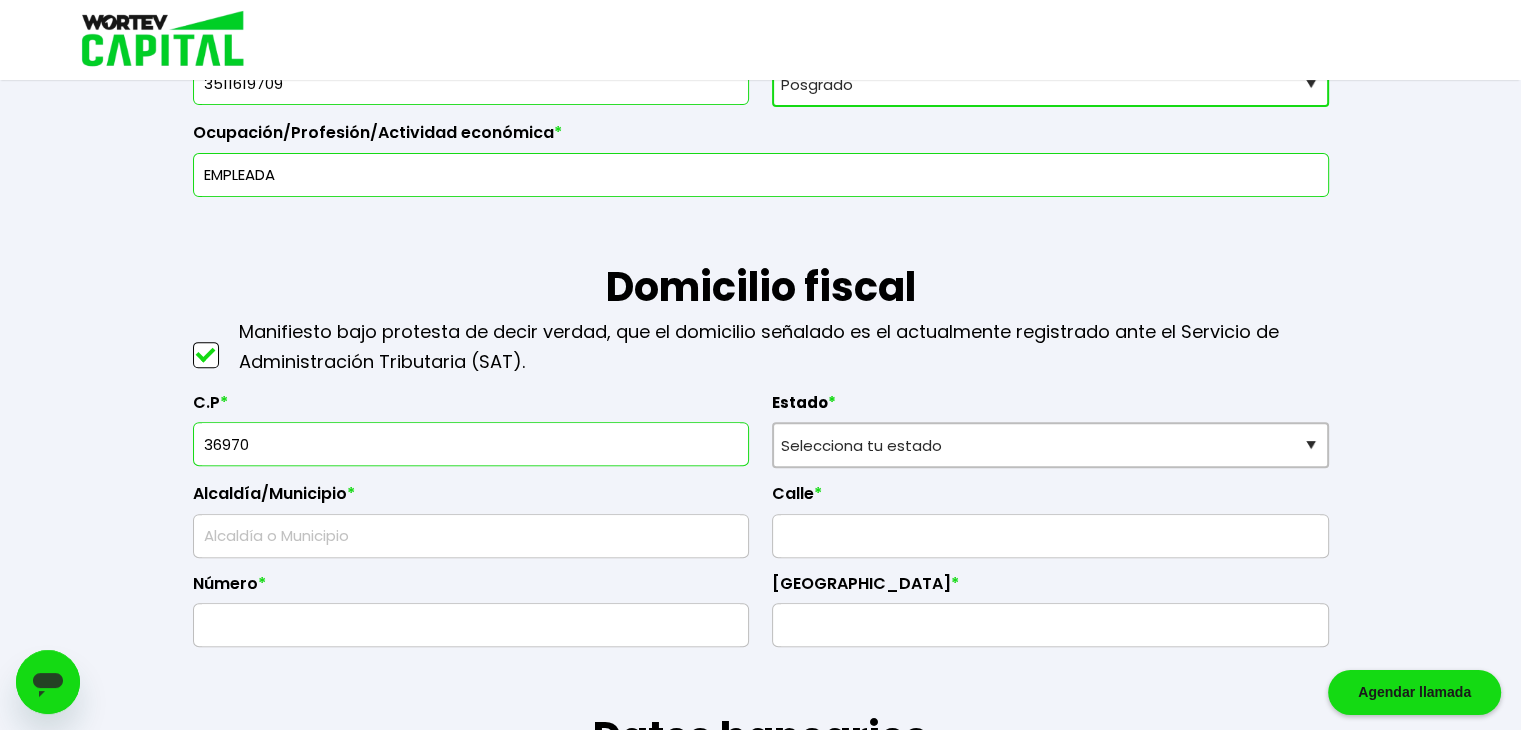 select on "GT" 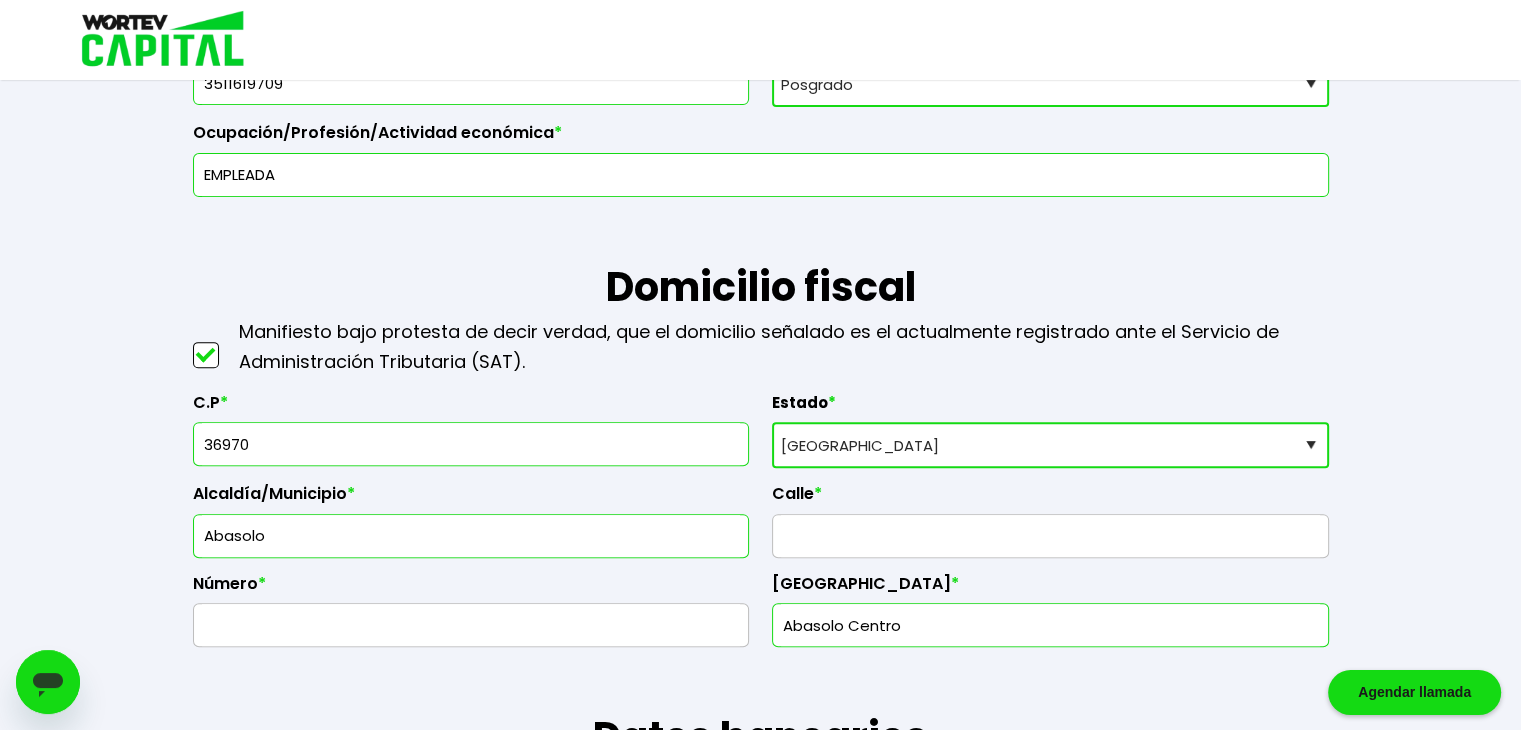 type on "36970" 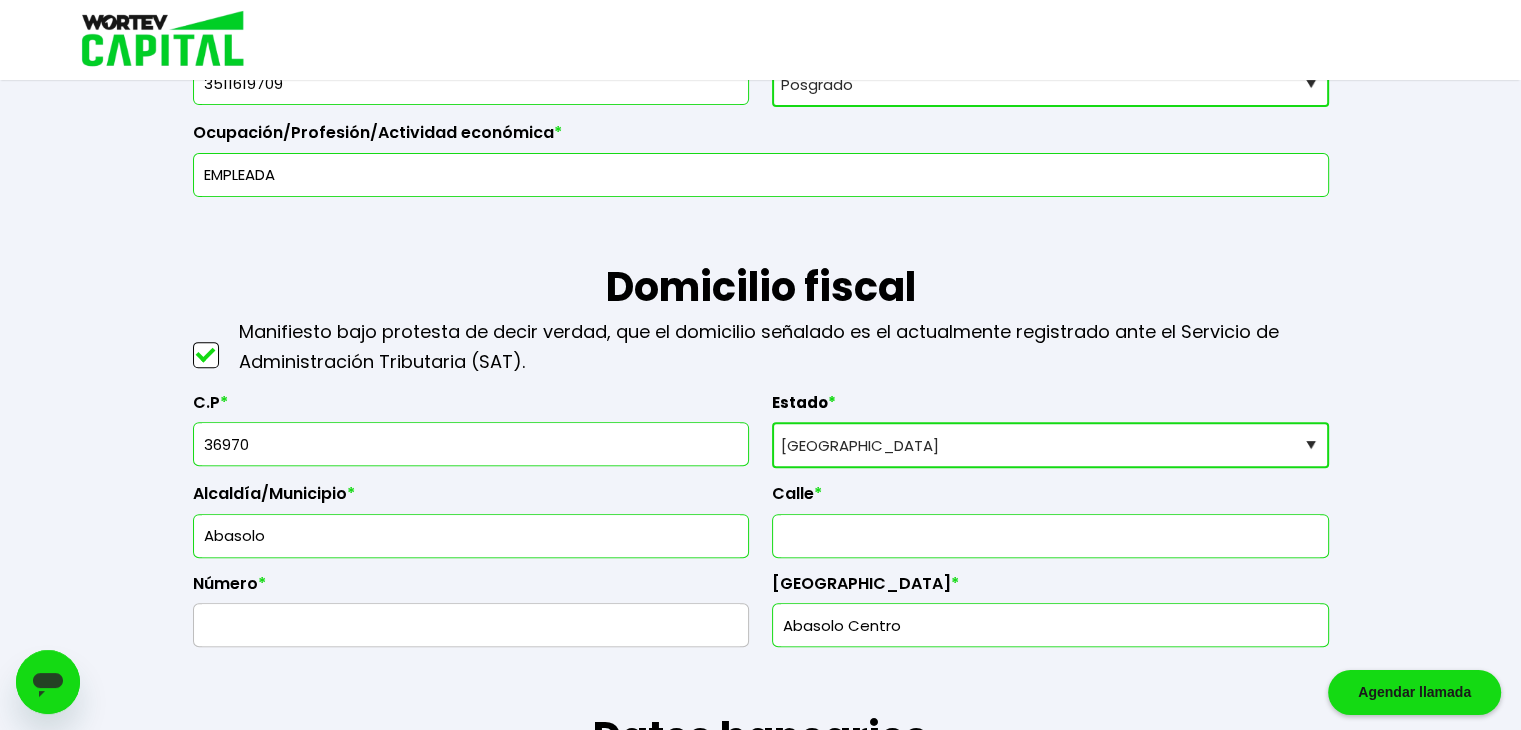 type on "SILAO" 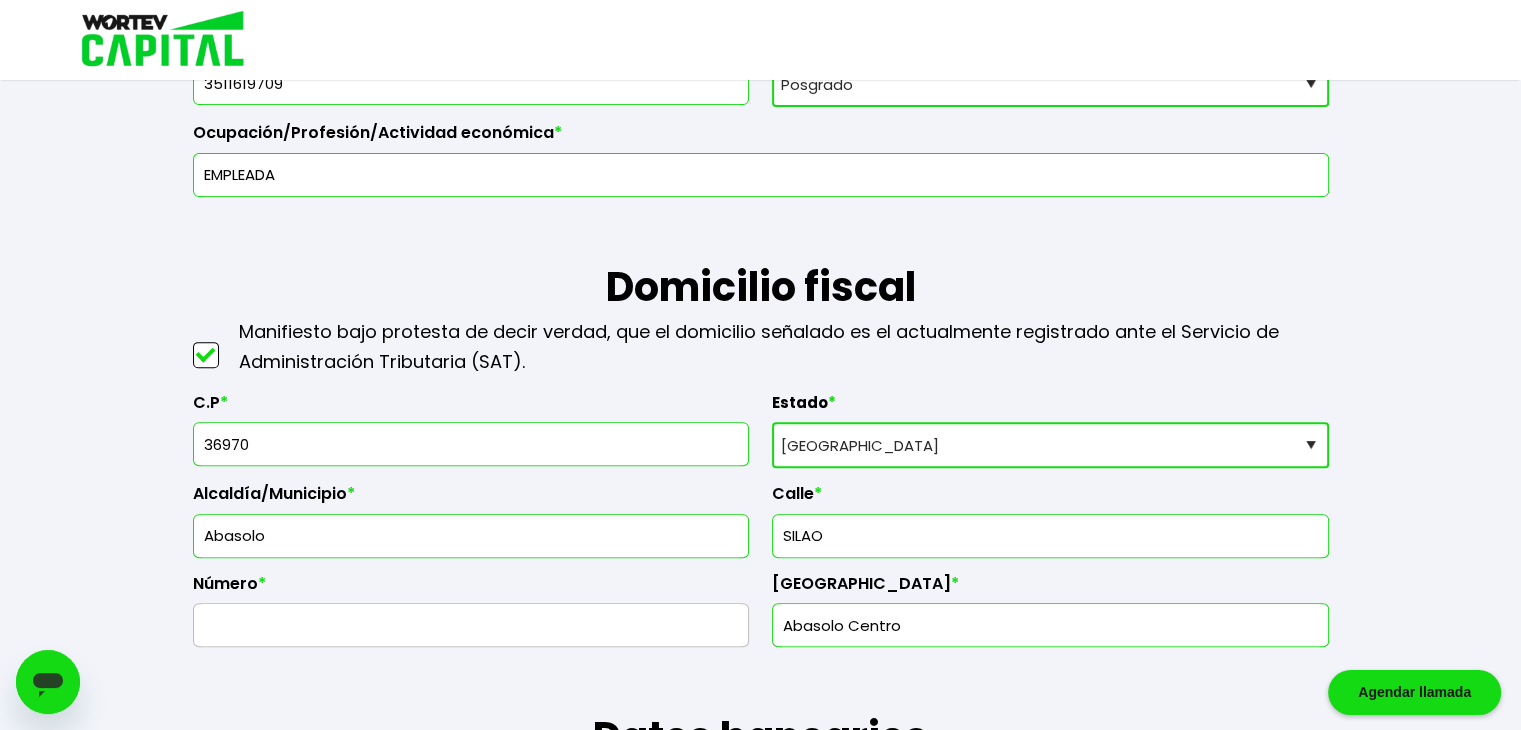 type on "ABASOLO" 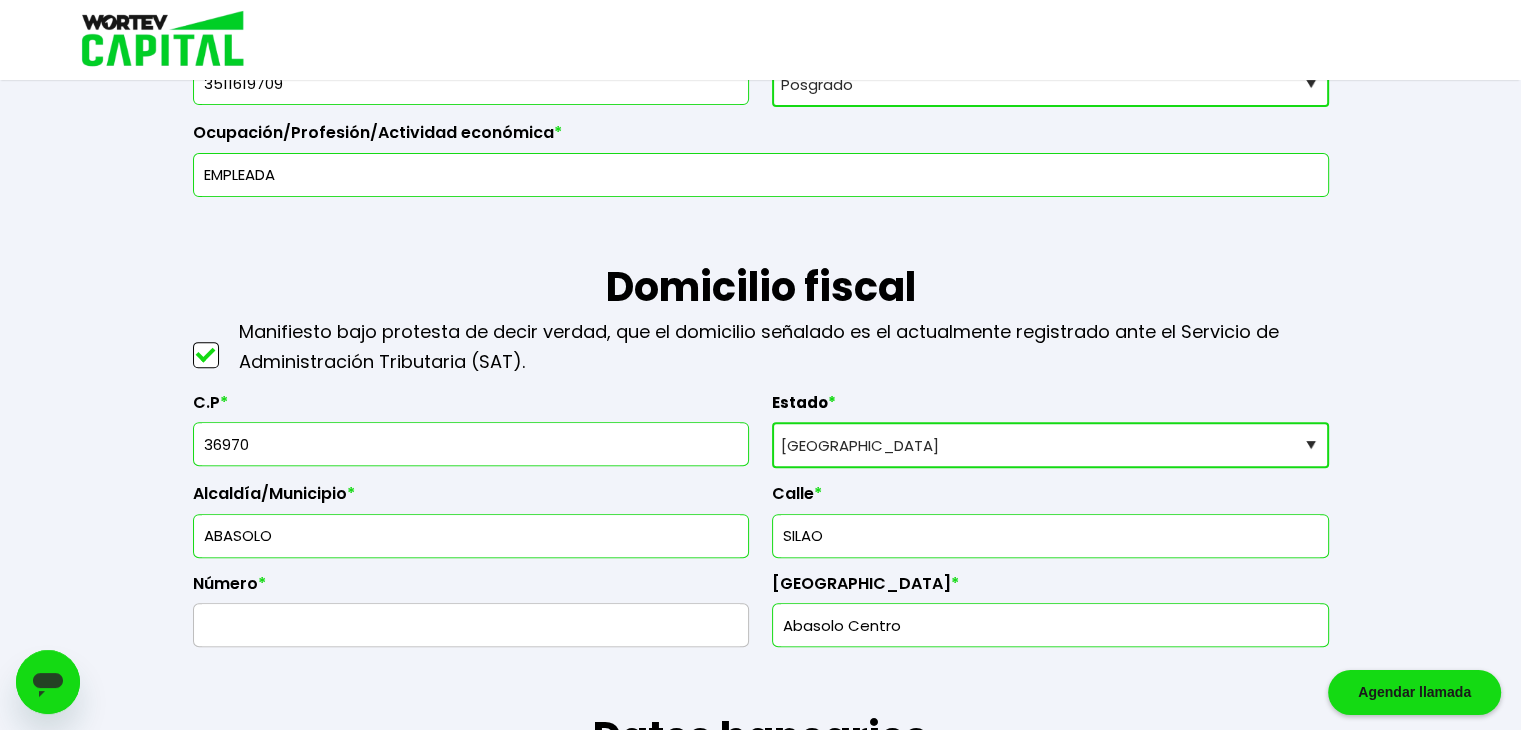 type on "300 A" 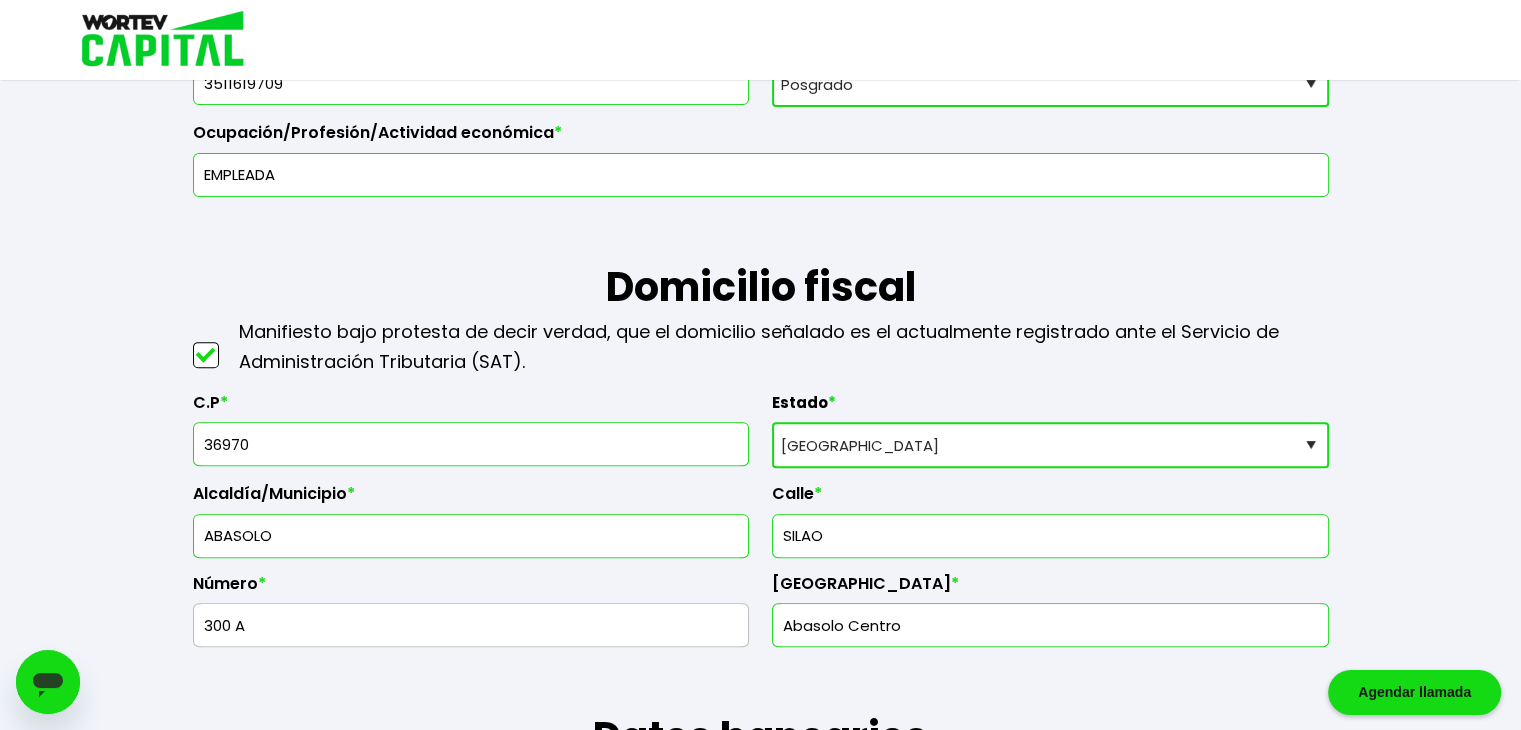 type on "OTRA NO ESPECIFICADA EN EL CATALOGO" 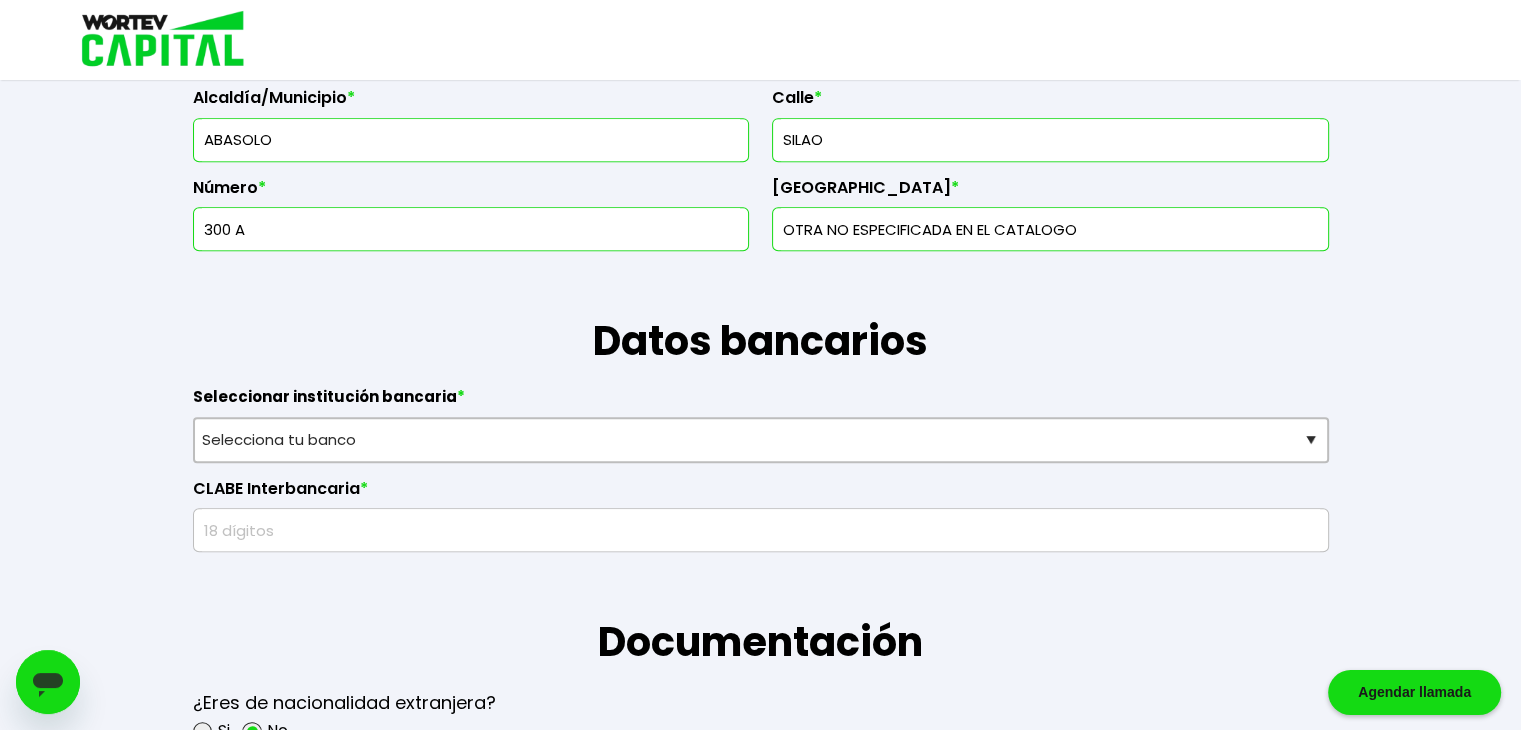 scroll, scrollTop: 1100, scrollLeft: 0, axis: vertical 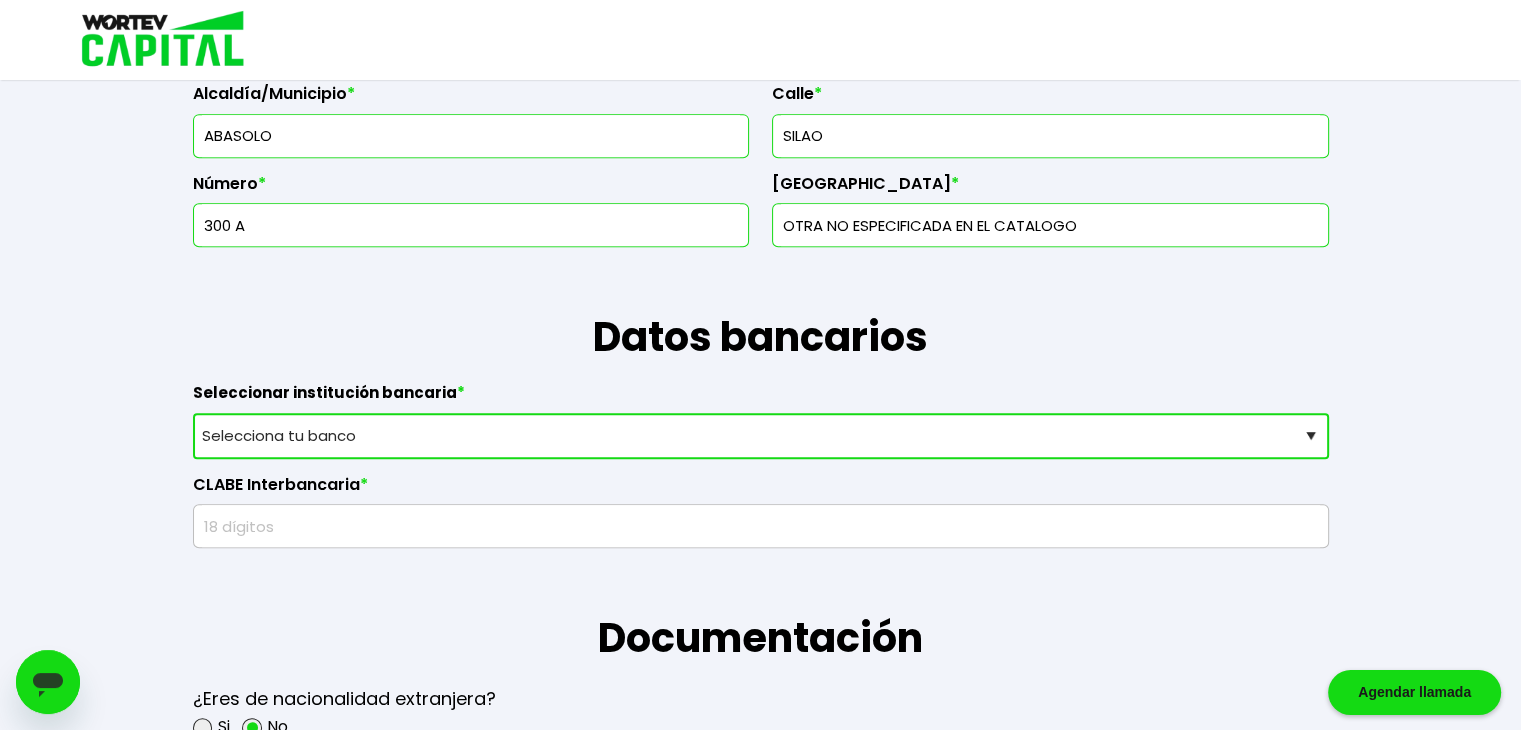 click on "Selecciona tu banco ABC Capital Actinver Afirme Albo ASP Banamex Banbajio Banco Autofin Banco Azteca Banco Bancrea Banco Base Banco Inmobiliario Mexicano Banco Sabadell Banco ve por más Bancoppel Banjercito Bankaool Banorte Banregio Banregio (Hey Banco) Bansefi Bansi BBVA Bancomer Bineo Caja Morelia Valladolid Caja Popular Mexicana Caja Yanga CIBanco Compartamos Banco CONSUBANCO Cuenca Finsus Fondeadora Grupo Financiero MULTIVA HSBC Inbursa INTERCAM Banco INVEX IXE Klar Alternativos ku-bo Financiero, S.A. de C.V. Mercado Pago Mifel Nu Bank Santander Scotiabank Stori STP Uala Otro" at bounding box center (761, 436) 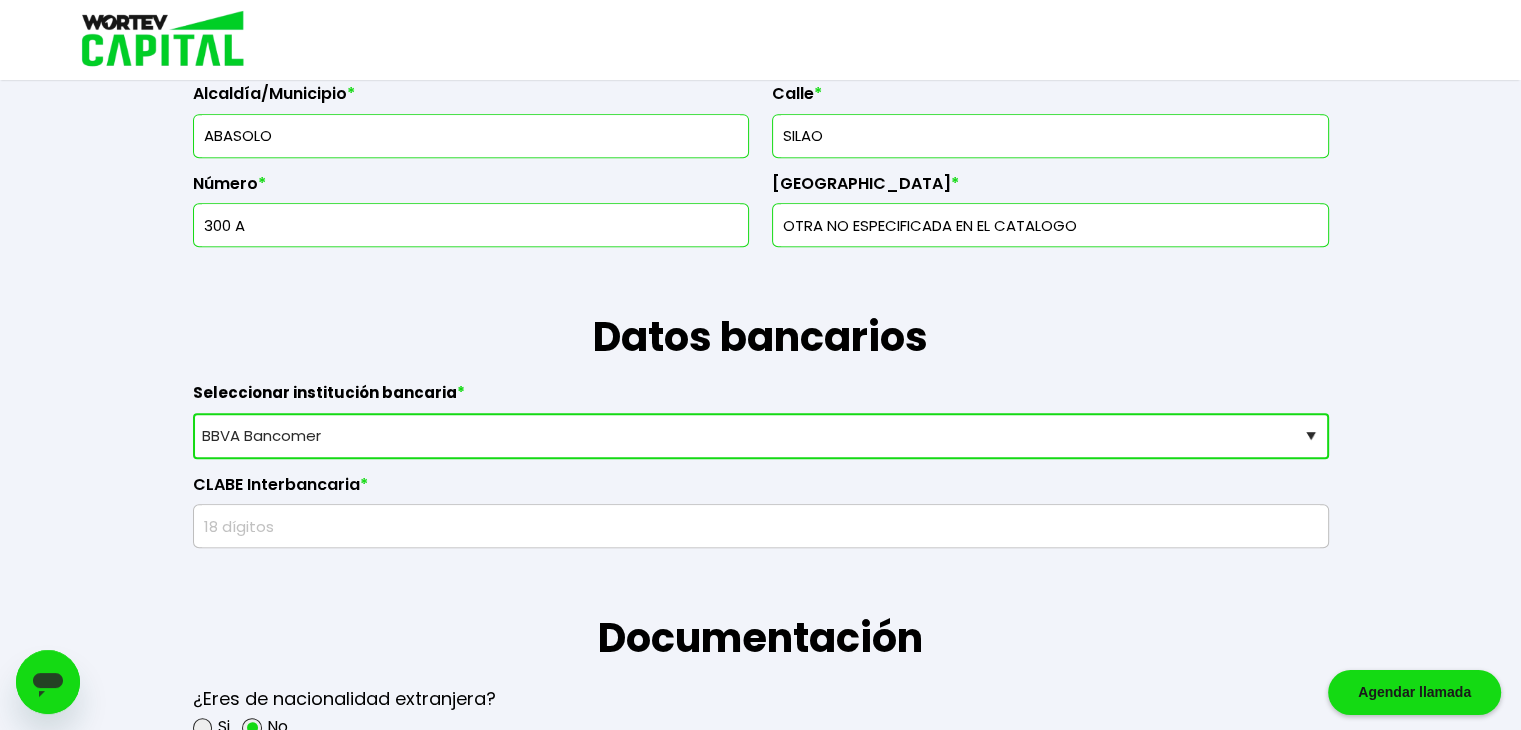 click on "Selecciona tu banco ABC Capital Actinver Afirme Albo ASP Banamex Banbajio Banco Autofin Banco Azteca Banco Bancrea Banco Base Banco Inmobiliario Mexicano Banco Sabadell Banco ve por más Bancoppel Banjercito Bankaool Banorte Banregio Banregio (Hey Banco) Bansefi Bansi BBVA Bancomer Bineo Caja Morelia Valladolid Caja Popular Mexicana Caja Yanga CIBanco Compartamos Banco CONSUBANCO Cuenca Finsus Fondeadora Grupo Financiero MULTIVA HSBC Inbursa INTERCAM Banco INVEX IXE Klar Alternativos ku-bo Financiero, S.A. de C.V. Mercado Pago Mifel Nu Bank Santander Scotiabank Stori STP Uala Otro" at bounding box center [761, 436] 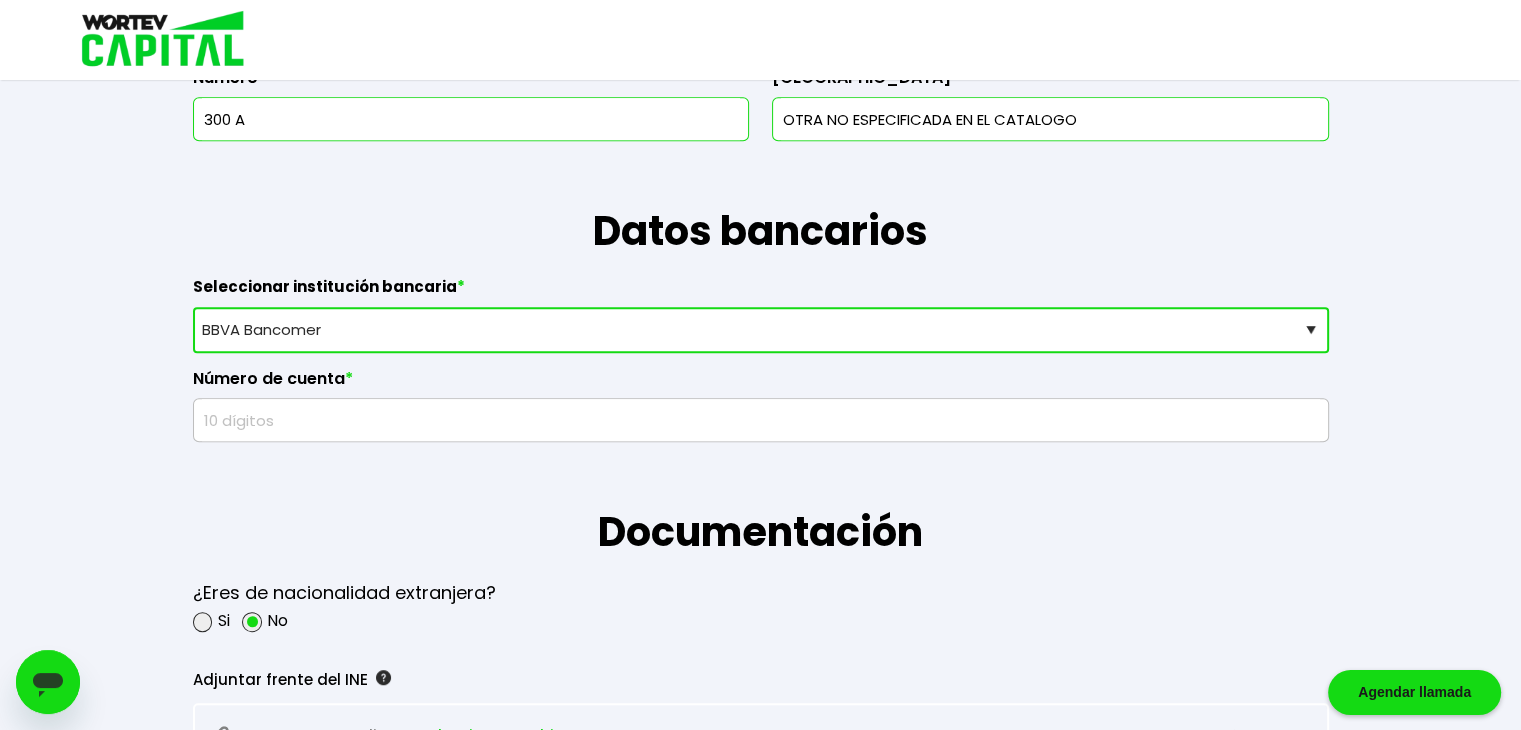 scroll, scrollTop: 1300, scrollLeft: 0, axis: vertical 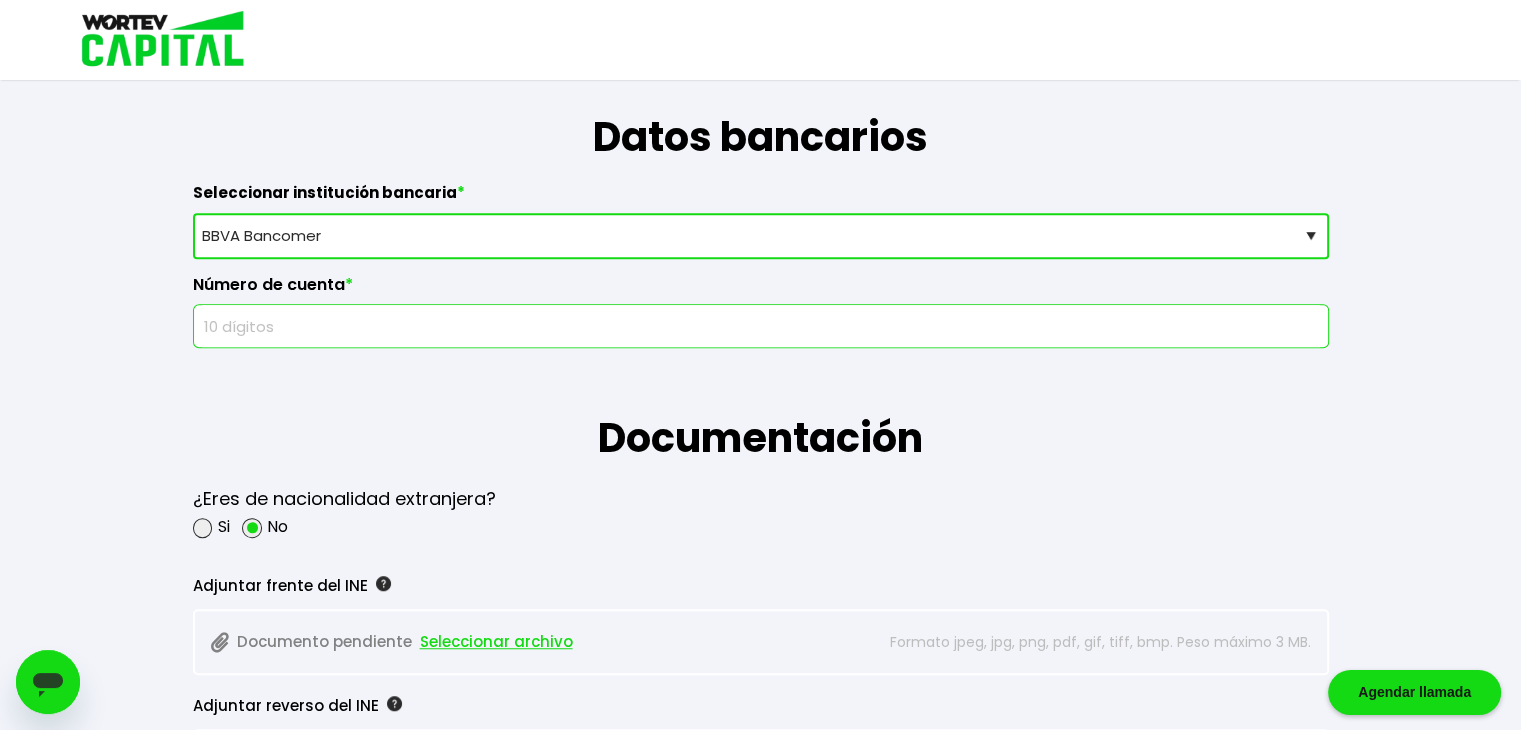 click at bounding box center (761, 326) 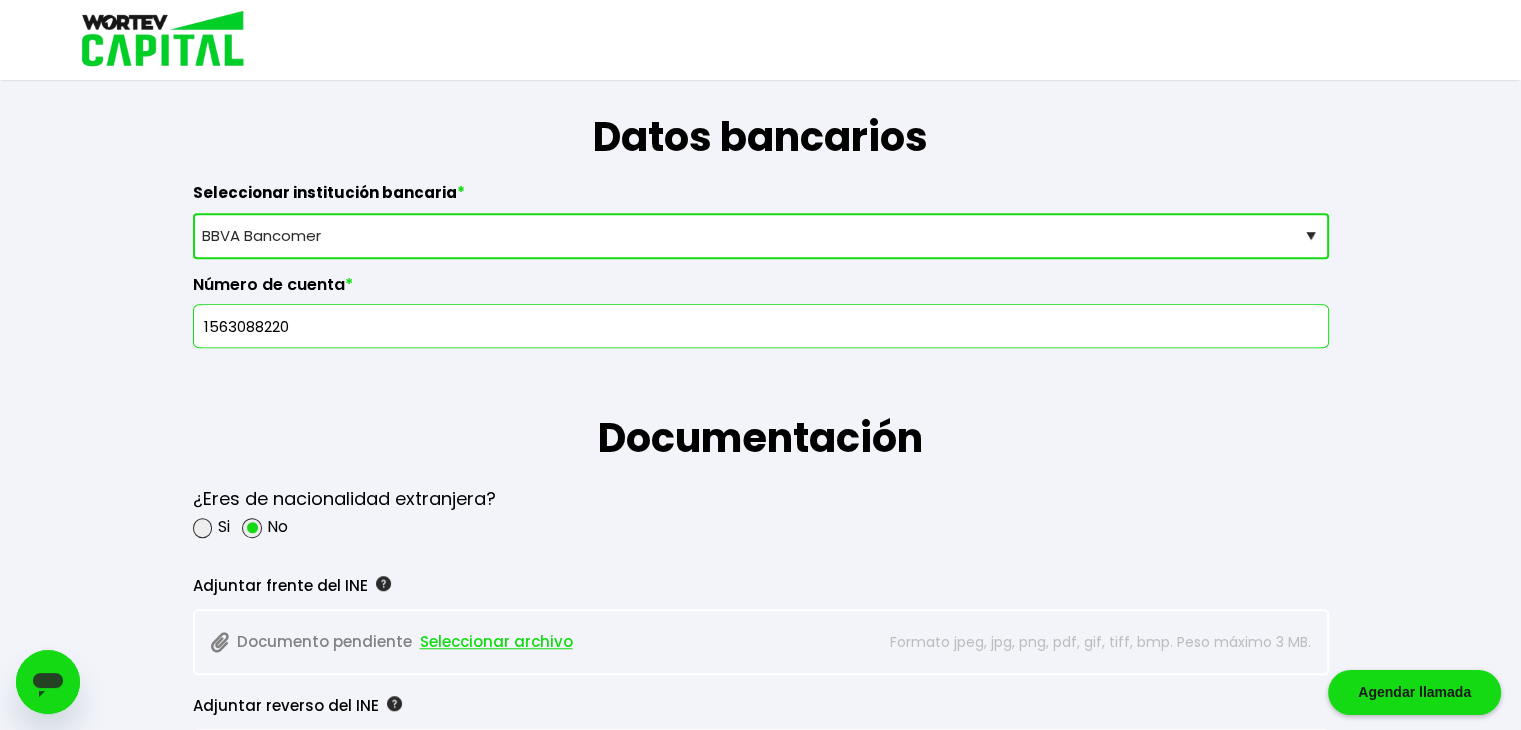 type on "1563088220" 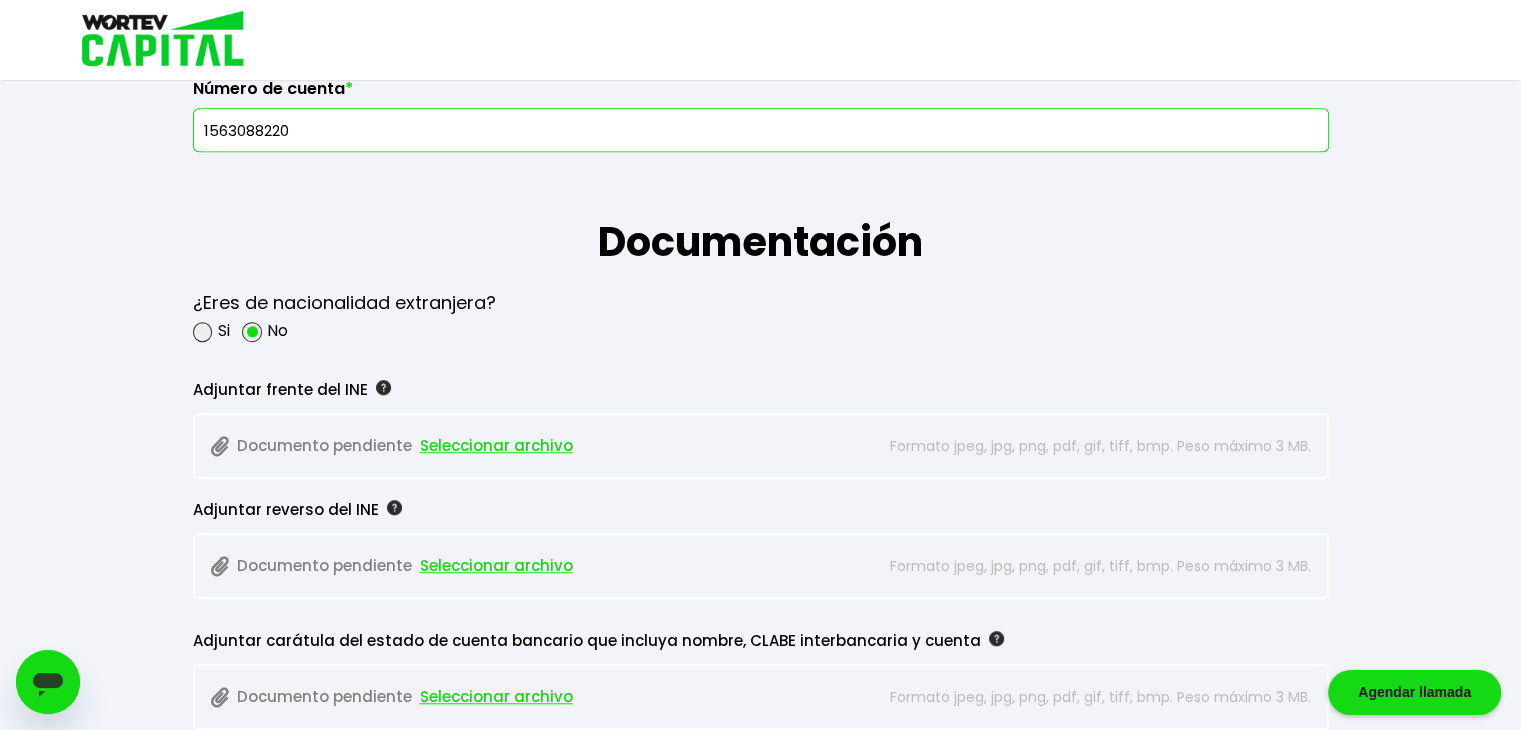scroll, scrollTop: 1500, scrollLeft: 0, axis: vertical 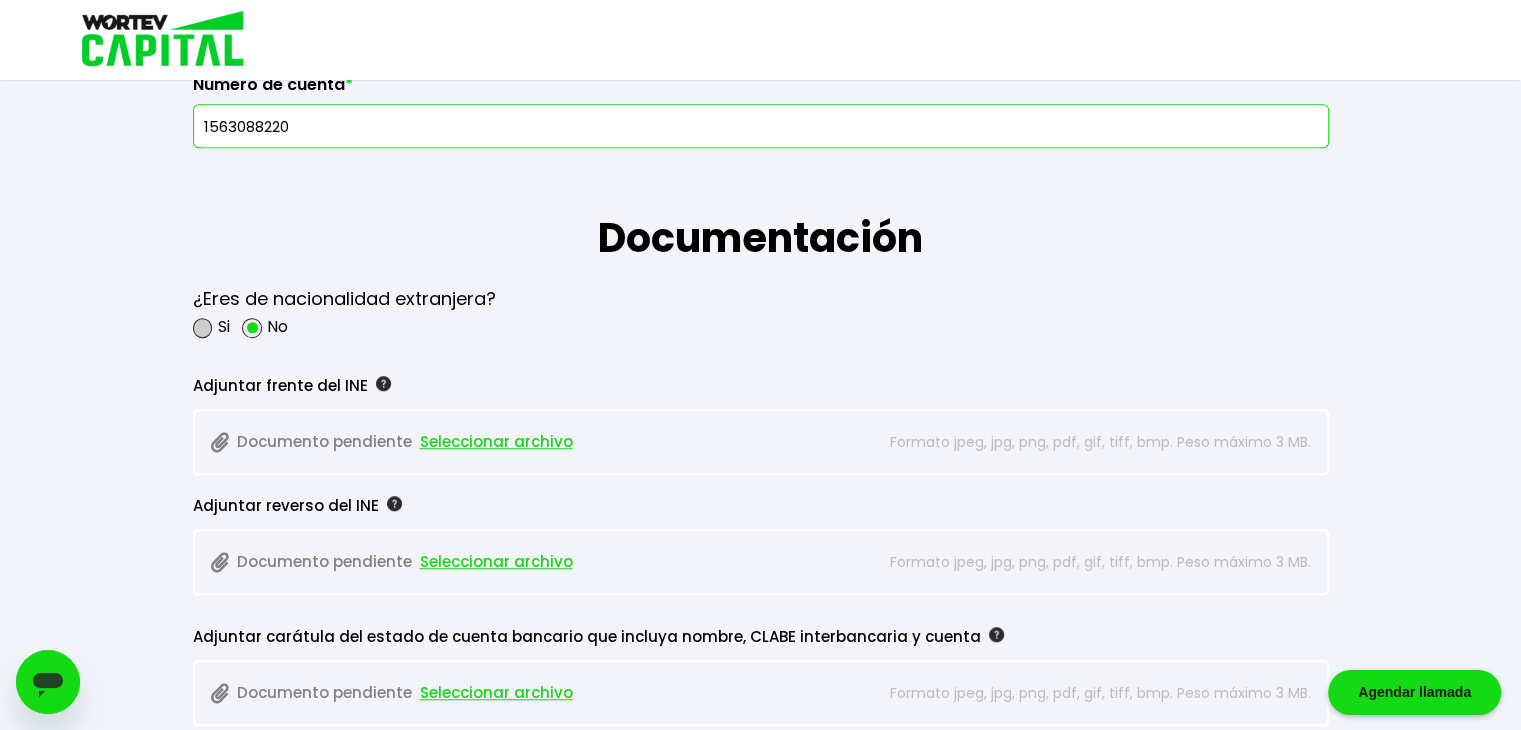 click on "Si" at bounding box center [211, 326] 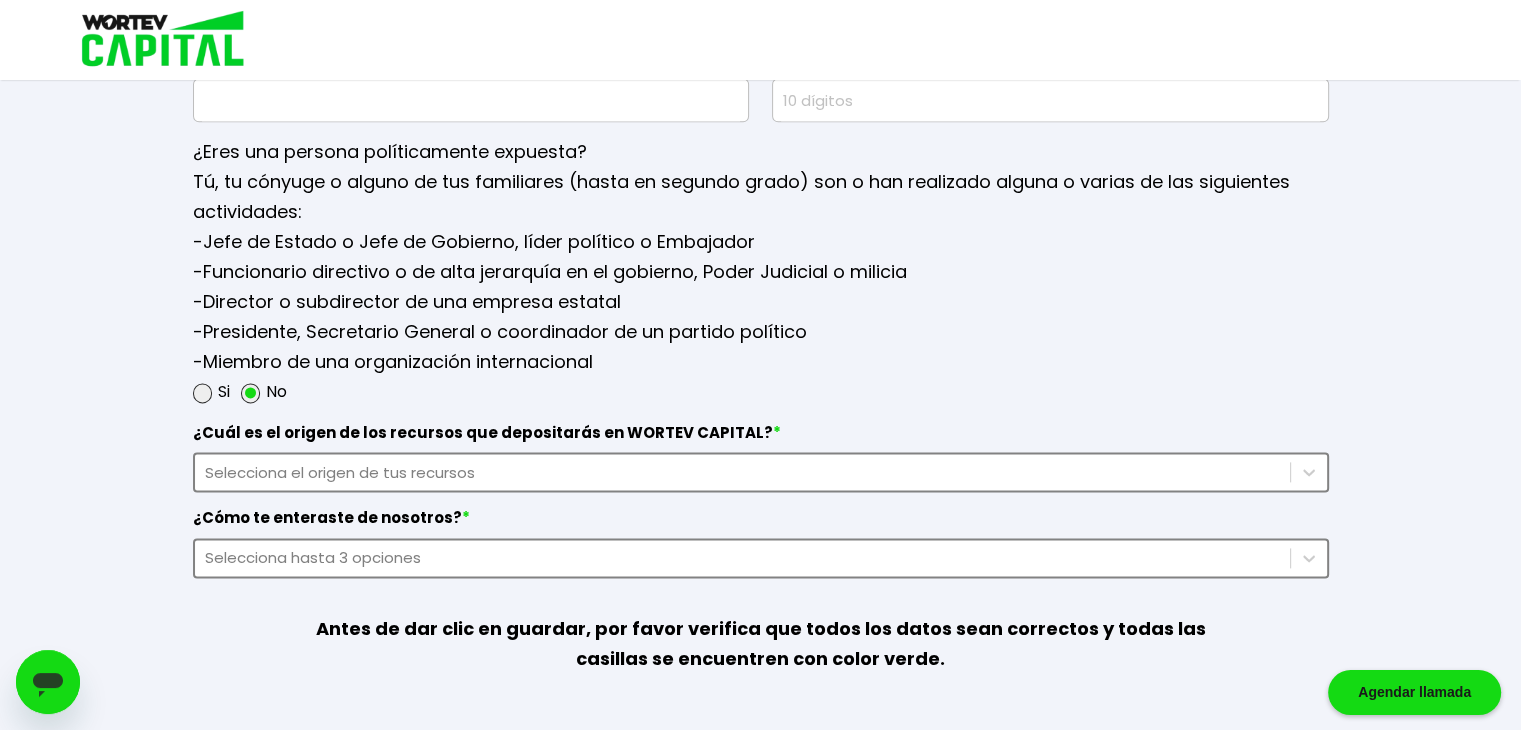 scroll, scrollTop: 2600, scrollLeft: 0, axis: vertical 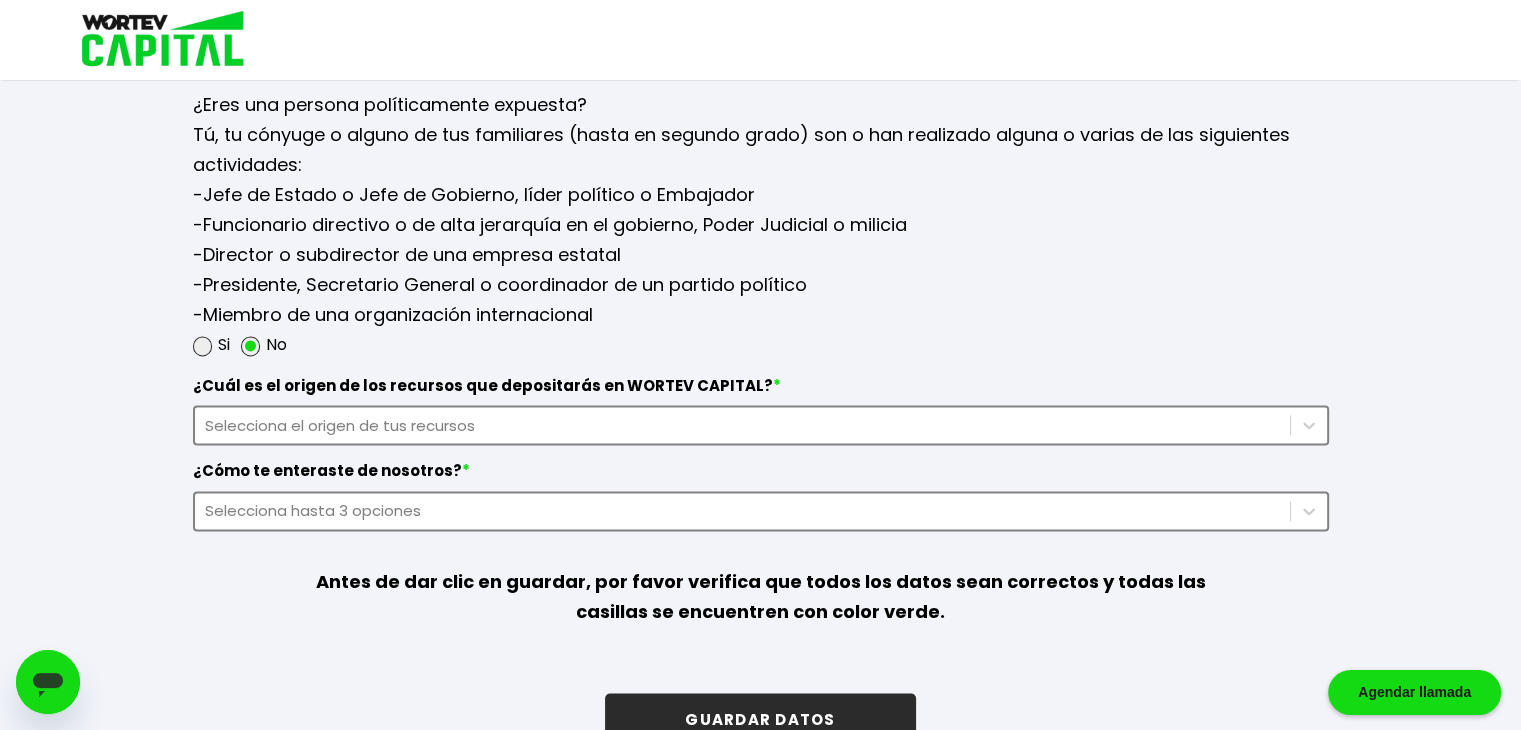 click on "Selecciona el origen de tus recursos" at bounding box center (742, 425) 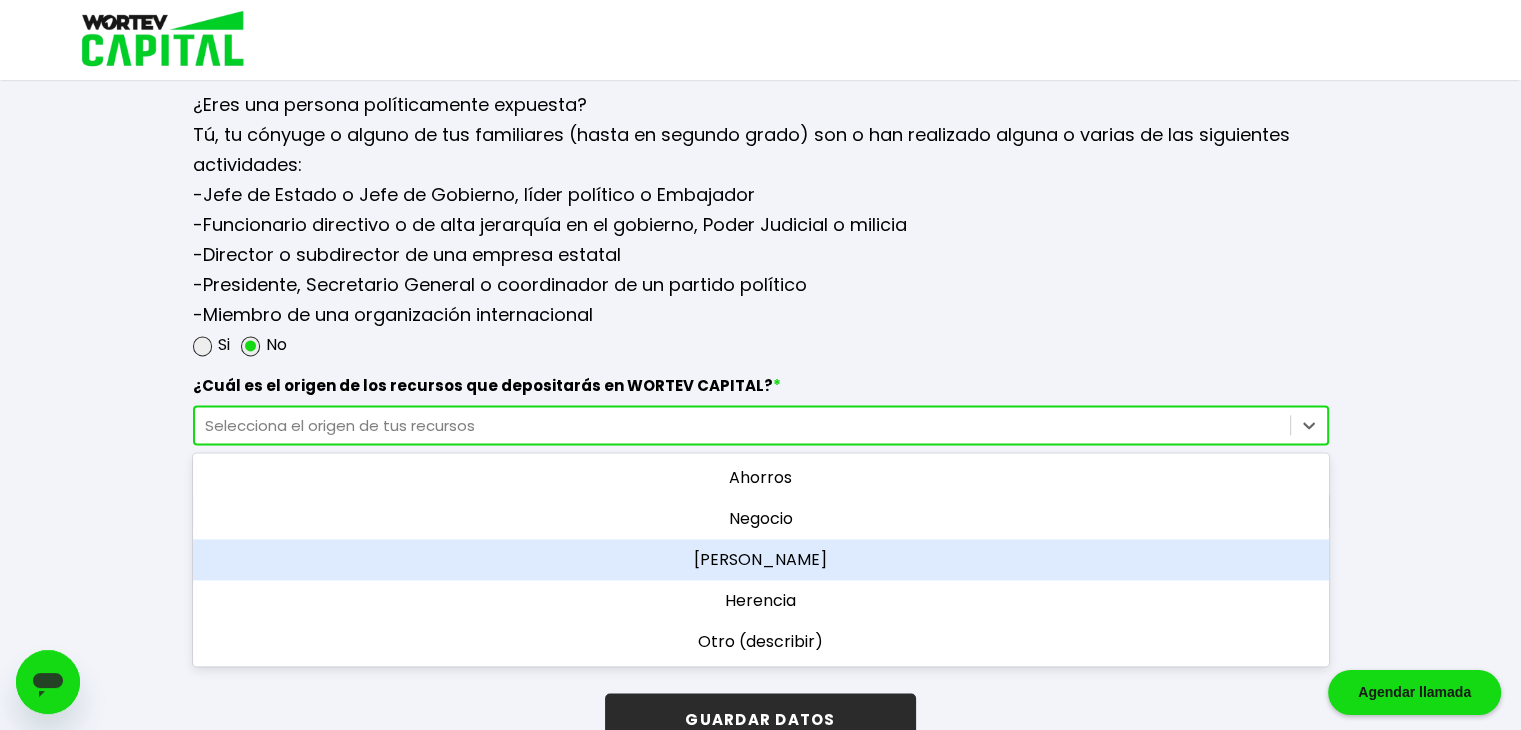 click on "[PERSON_NAME]" at bounding box center (761, 559) 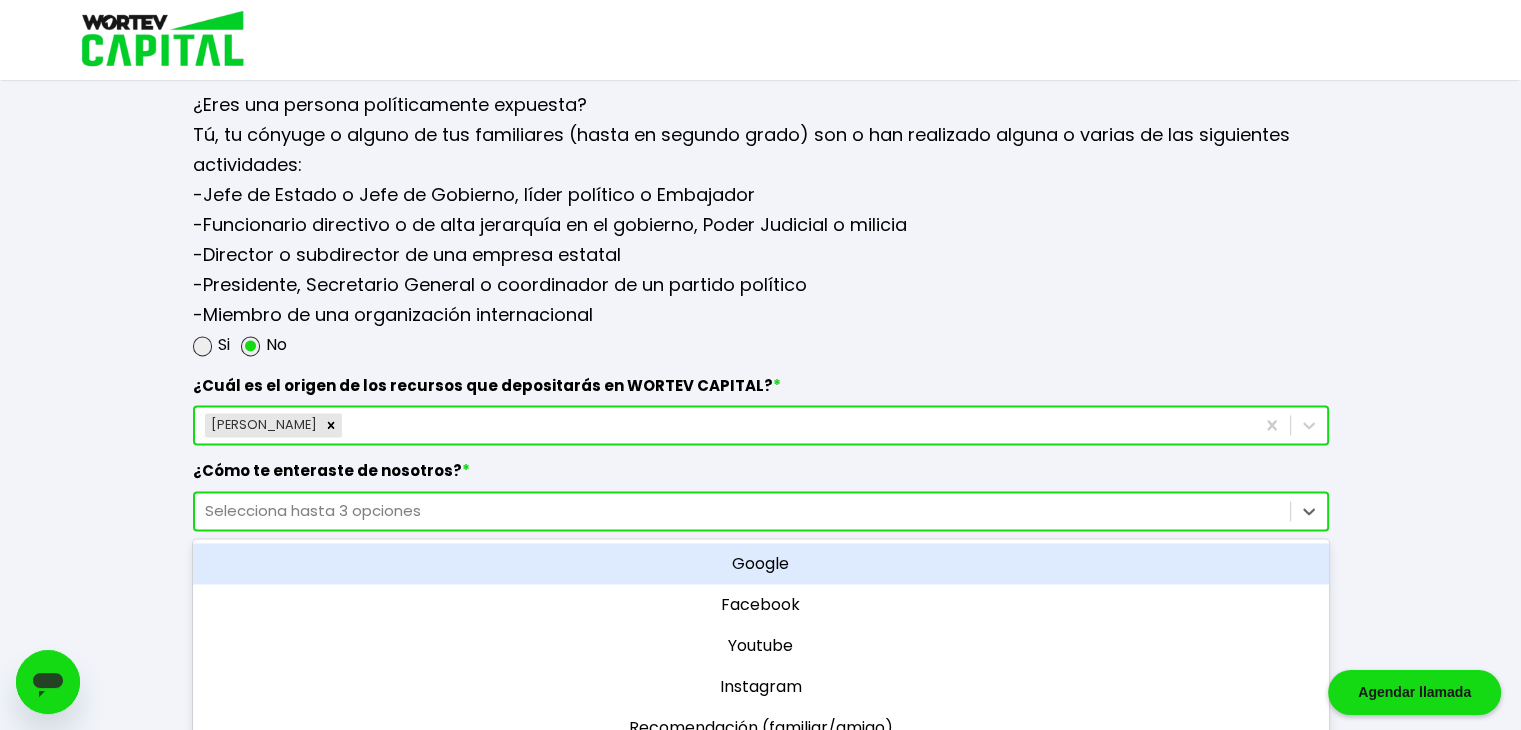 scroll, scrollTop: 2638, scrollLeft: 0, axis: vertical 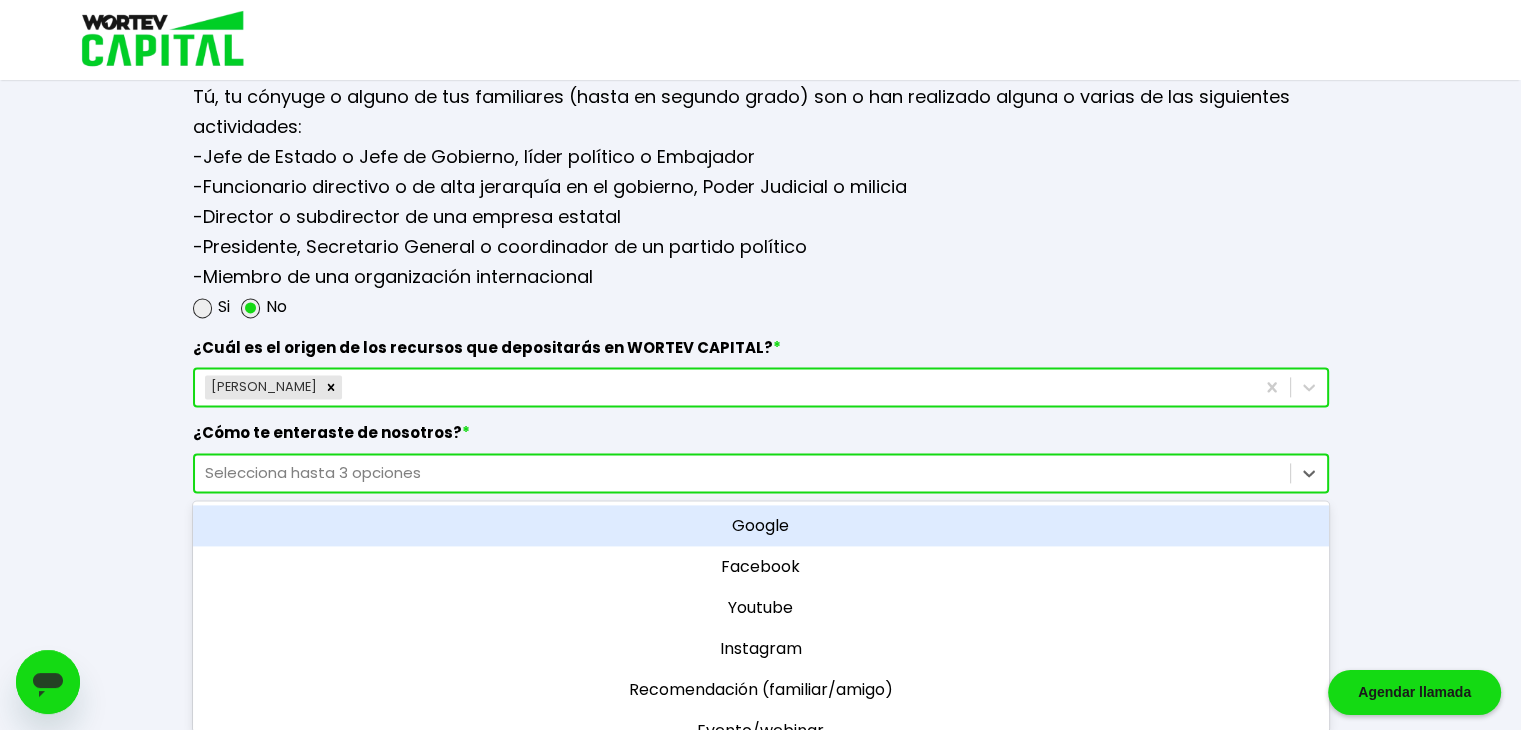 click on "option Google focused, 1 of 11. 11 results available. Use Up and Down to choose options, press Enter to select the currently focused option, press Escape to exit the menu, press Tab to select the option and exit the menu. Selecciona hasta 3 opciones Google Facebook Youtube Instagram Recomendación (familiar/amigo) Evento/webinar Prensa/radio/televisión LinkedIn Pinterest Podcast Otro (describir)" at bounding box center (761, 473) 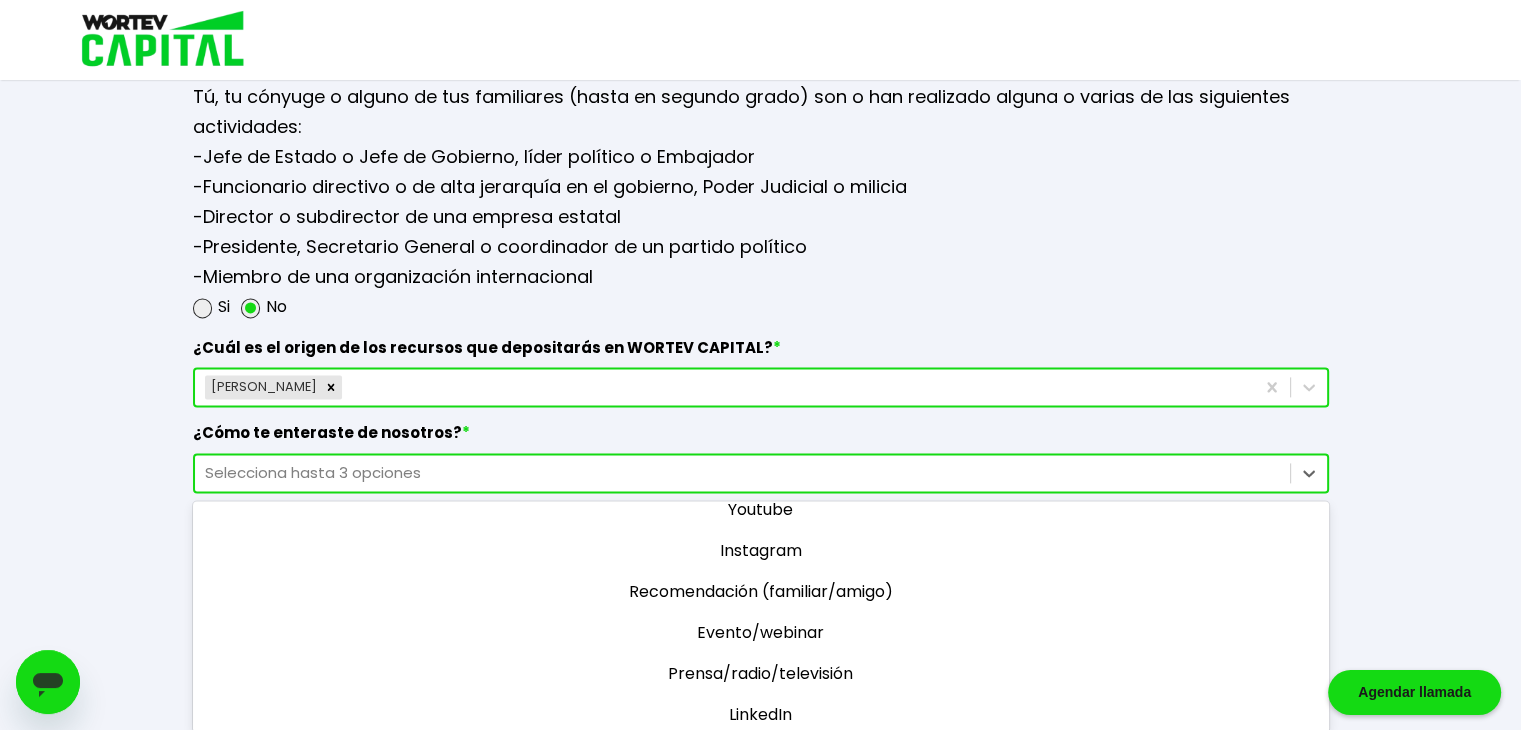 scroll, scrollTop: 0, scrollLeft: 0, axis: both 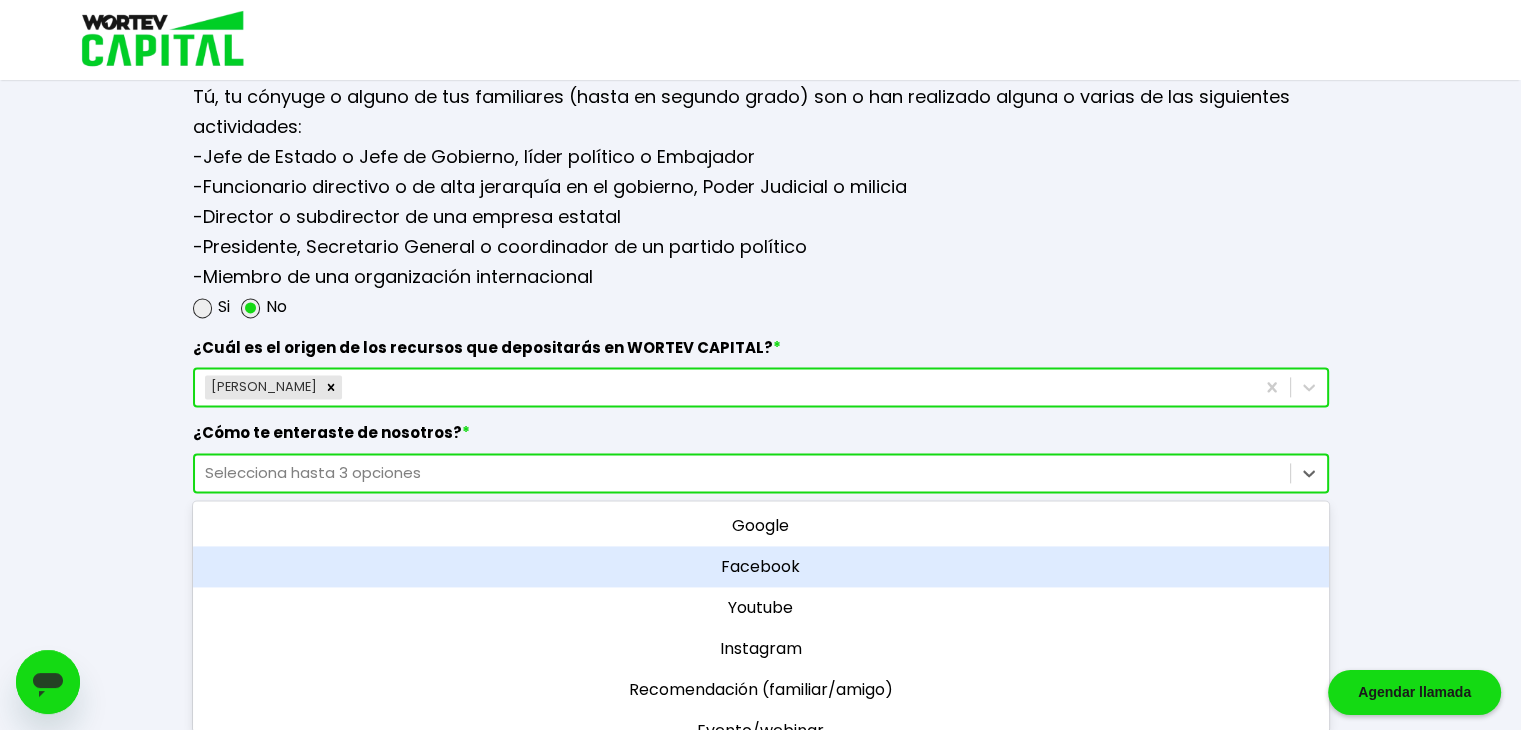 click on "Facebook" at bounding box center (761, 566) 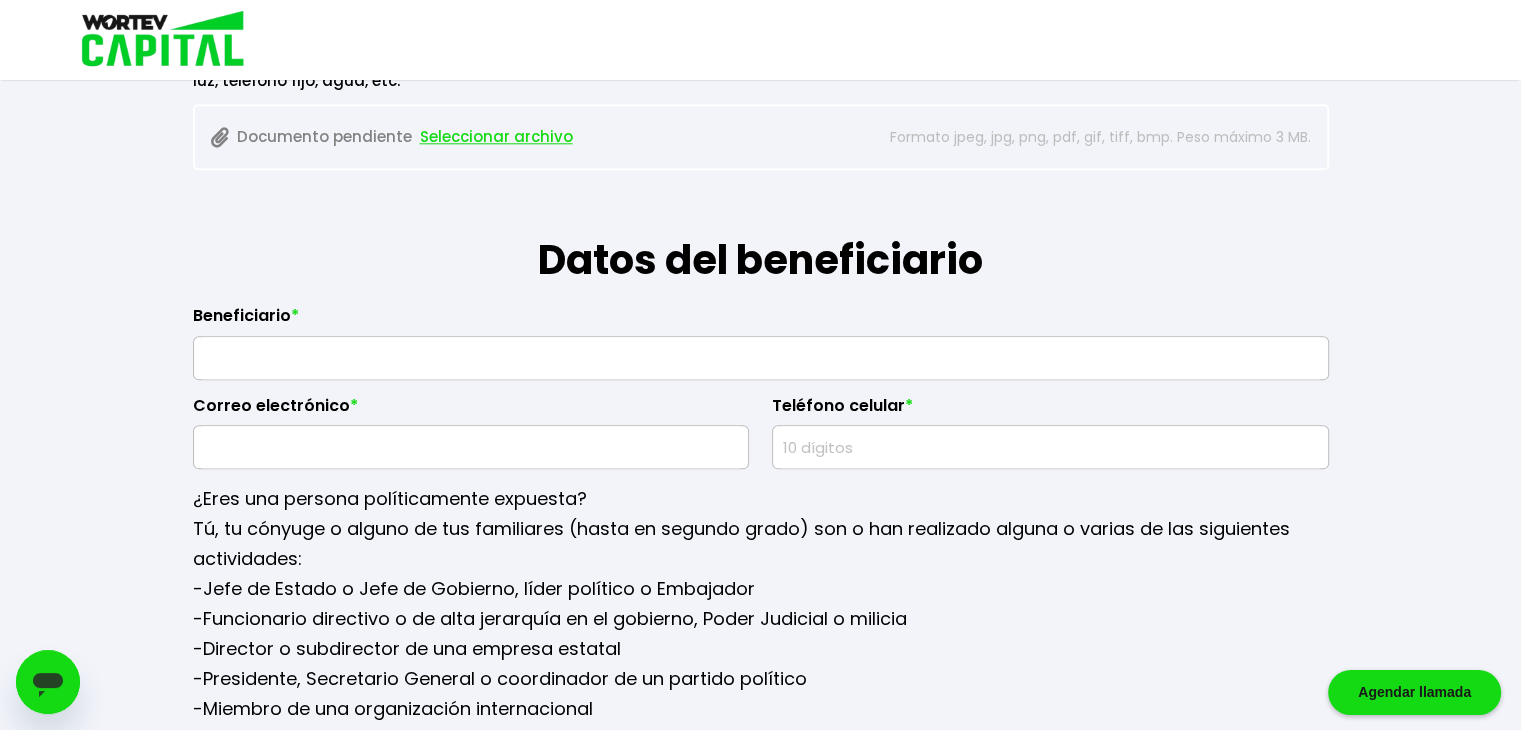 scroll, scrollTop: 2238, scrollLeft: 0, axis: vertical 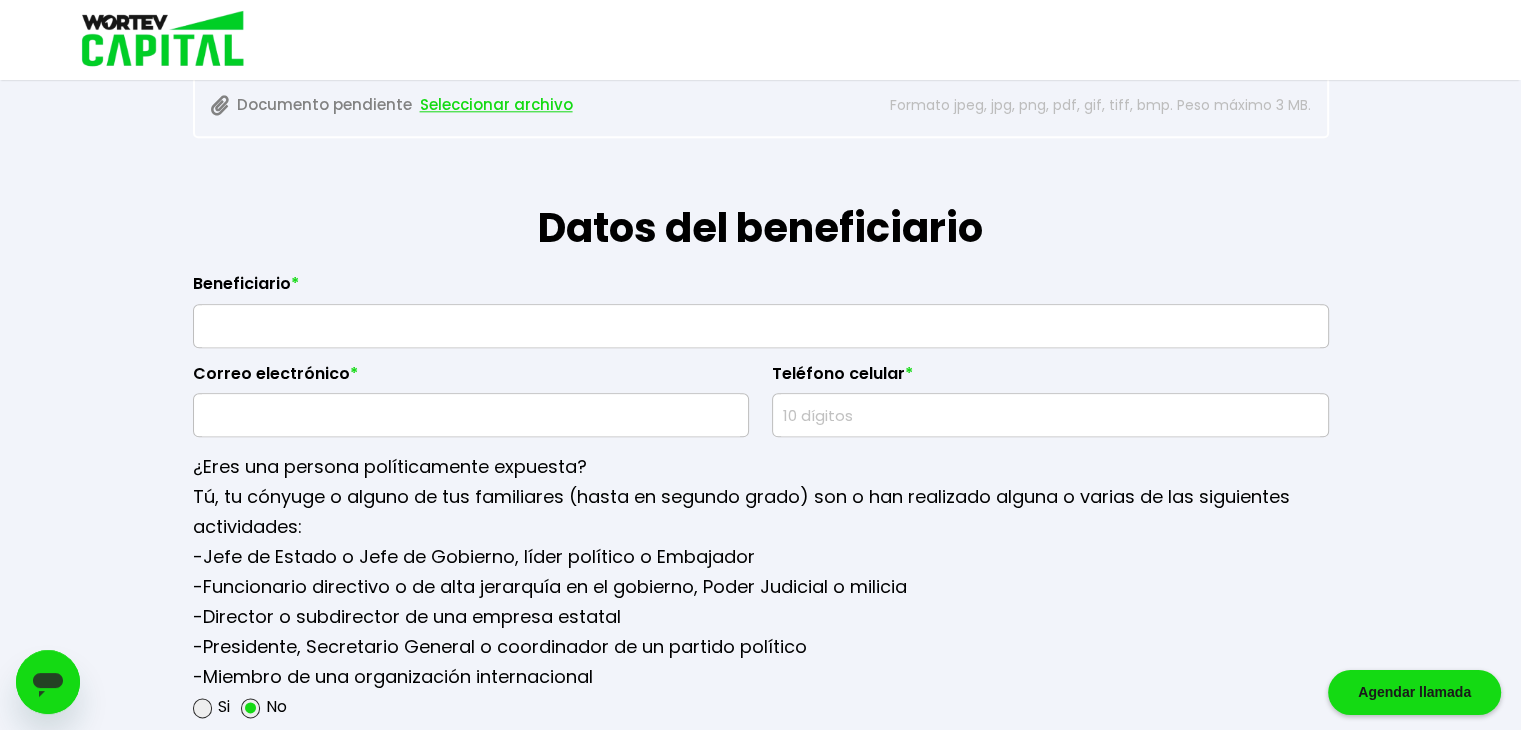 click at bounding box center (761, 326) 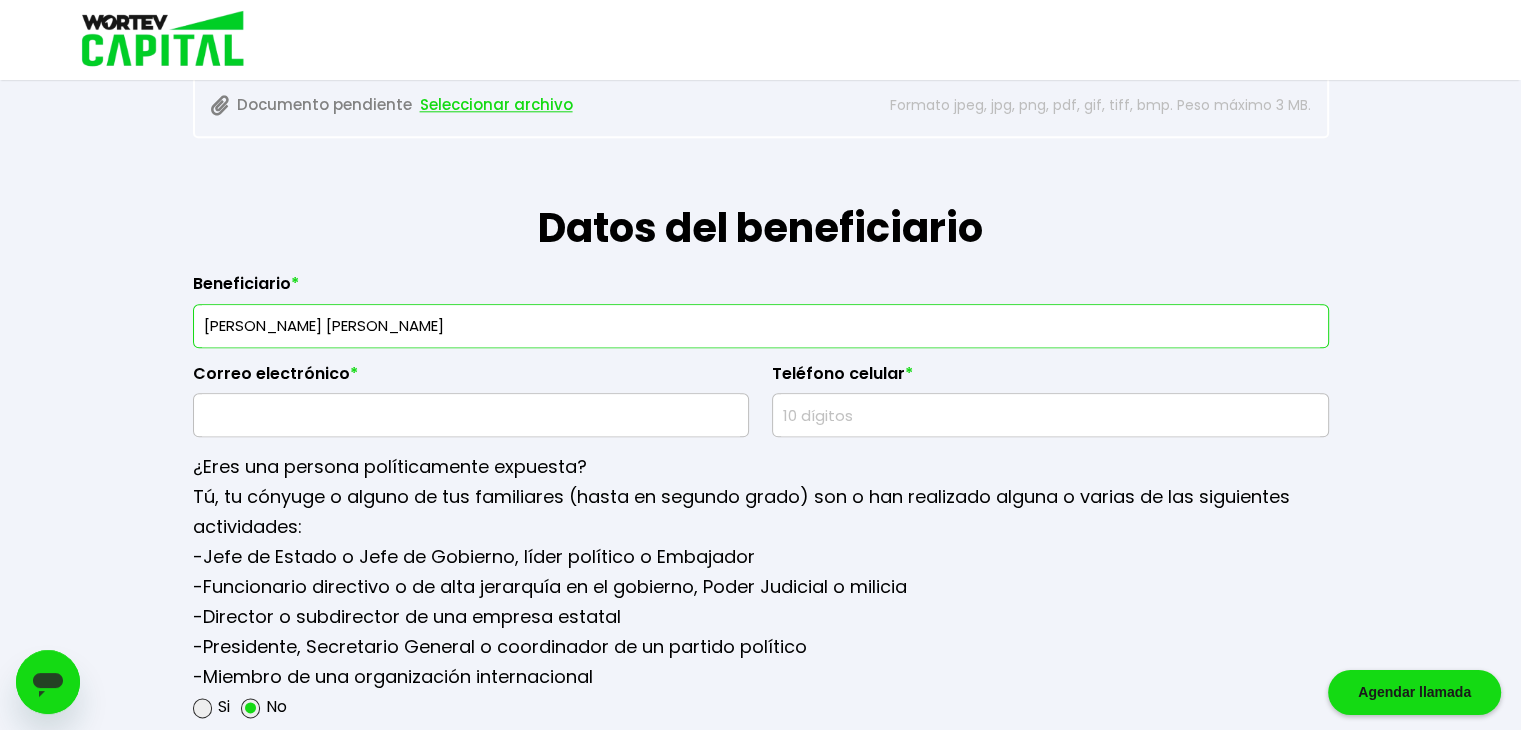 click on "[PERSON_NAME] [PERSON_NAME]" at bounding box center (761, 326) 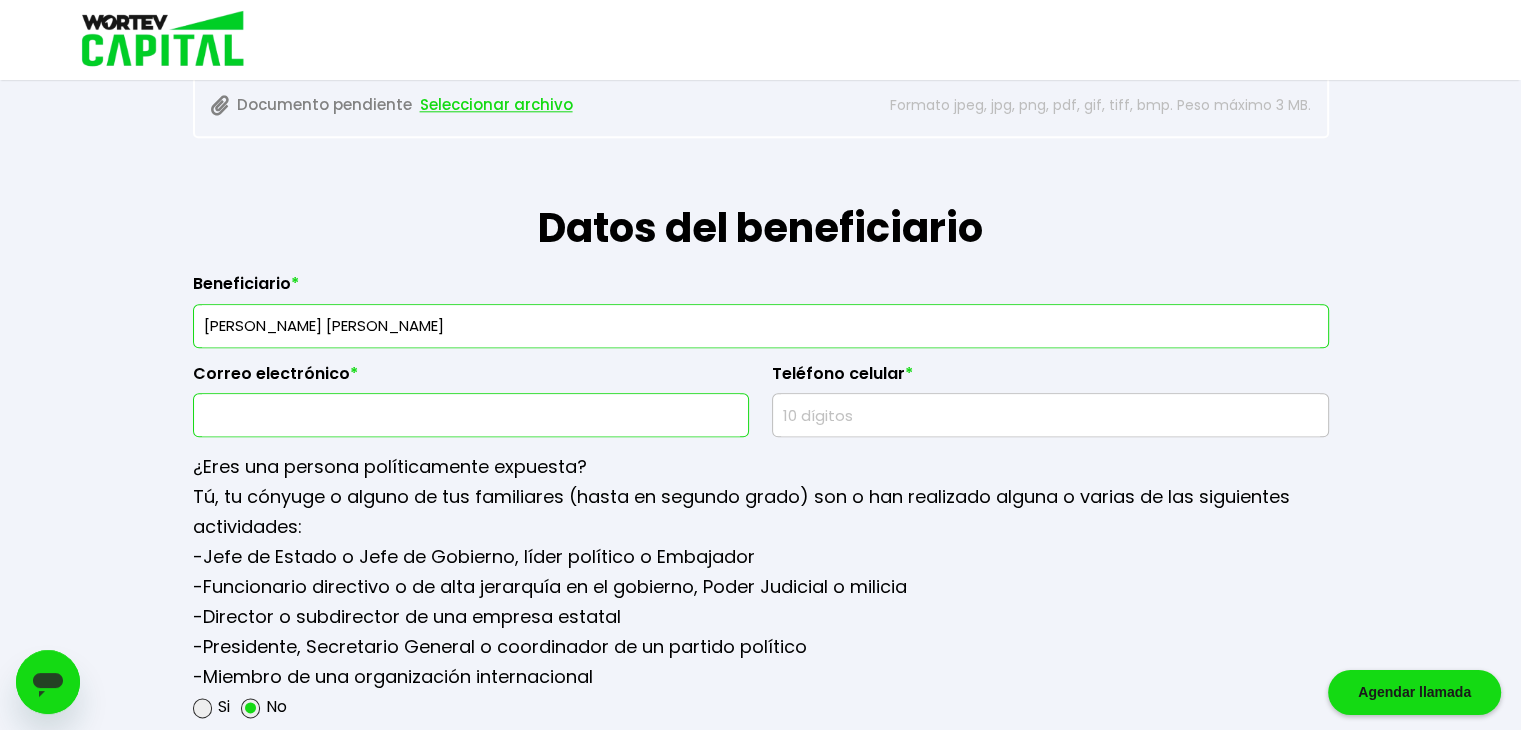 click at bounding box center (471, 415) 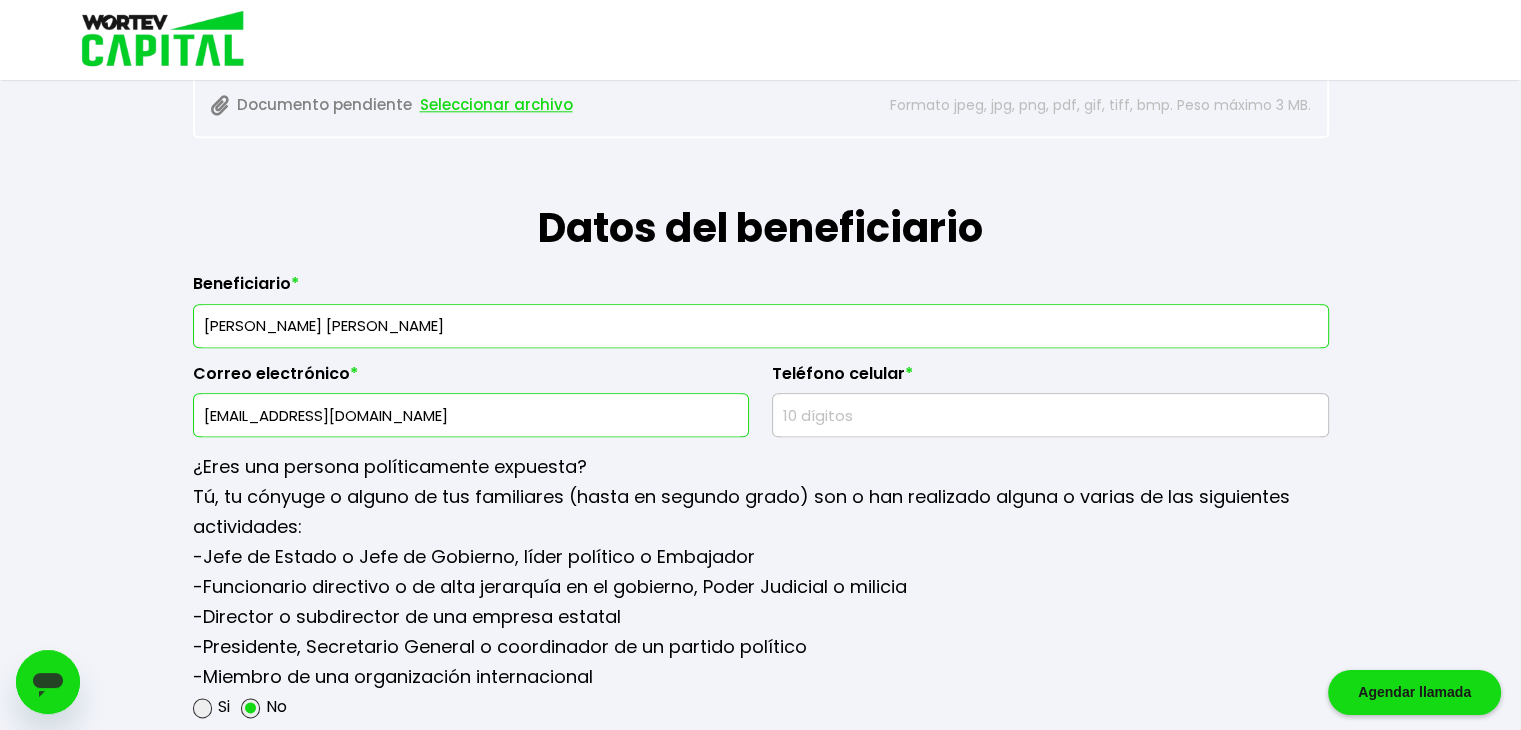 click at bounding box center (1050, 415) 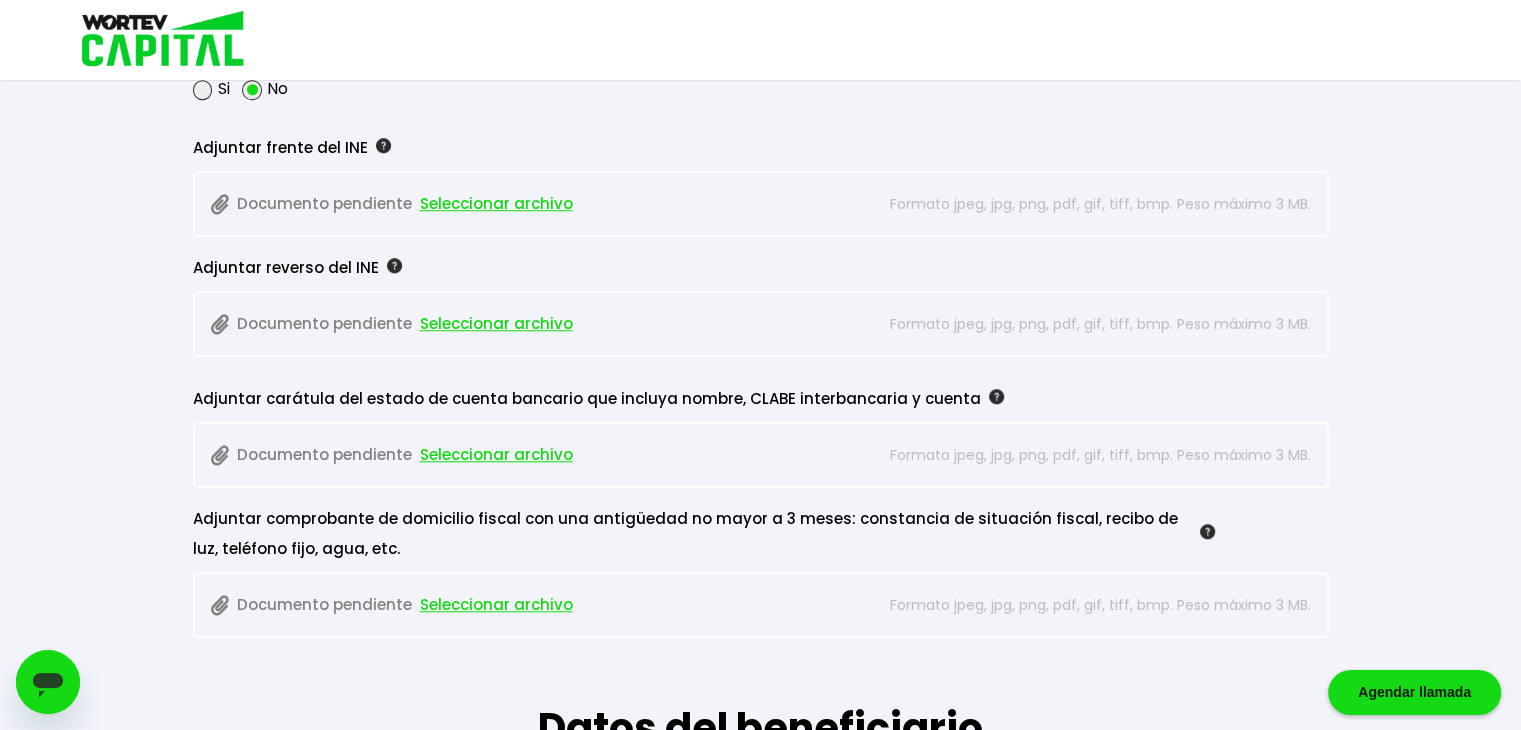 scroll, scrollTop: 1638, scrollLeft: 0, axis: vertical 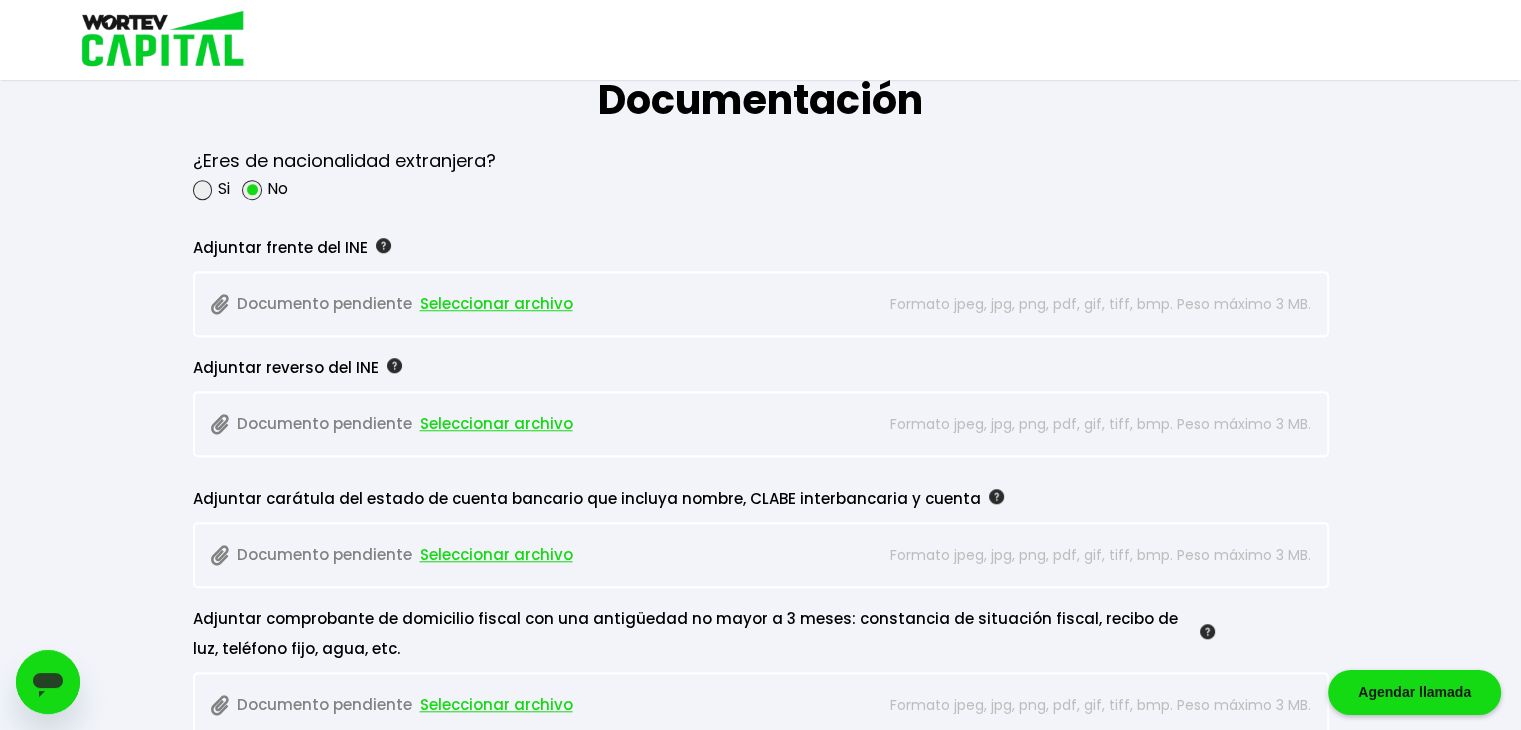 type on "3511619709" 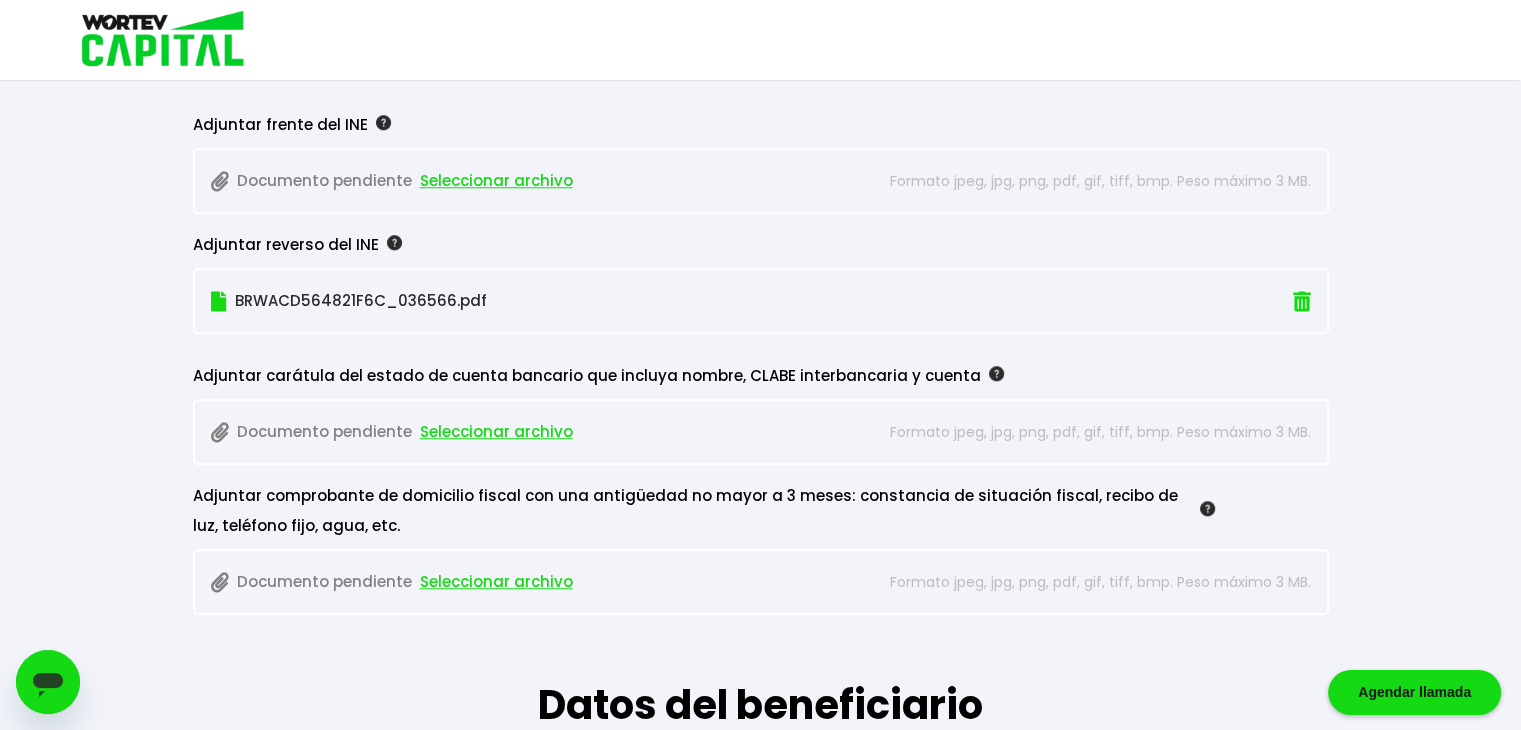 scroll, scrollTop: 1538, scrollLeft: 0, axis: vertical 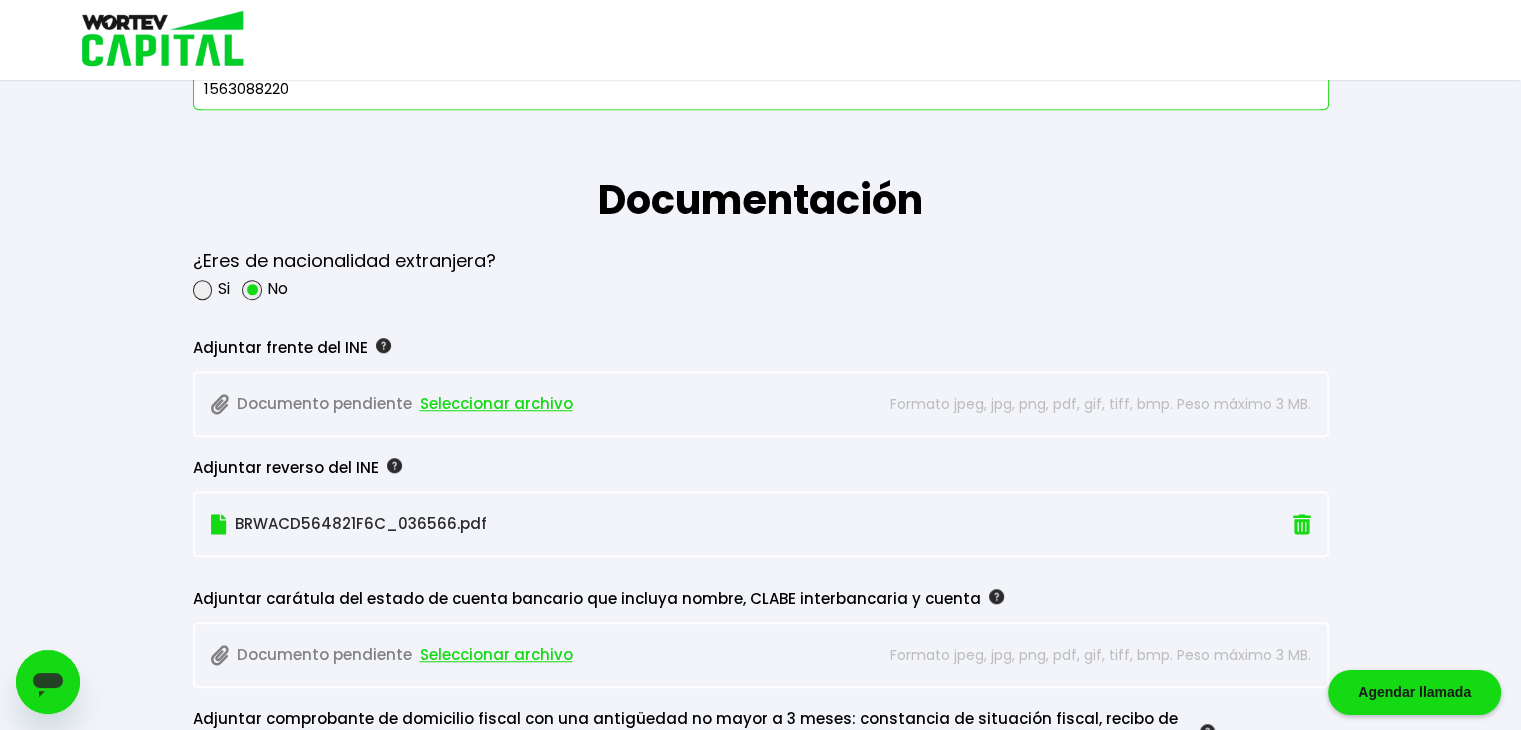 click on "Seleccionar archivo" at bounding box center [496, 404] 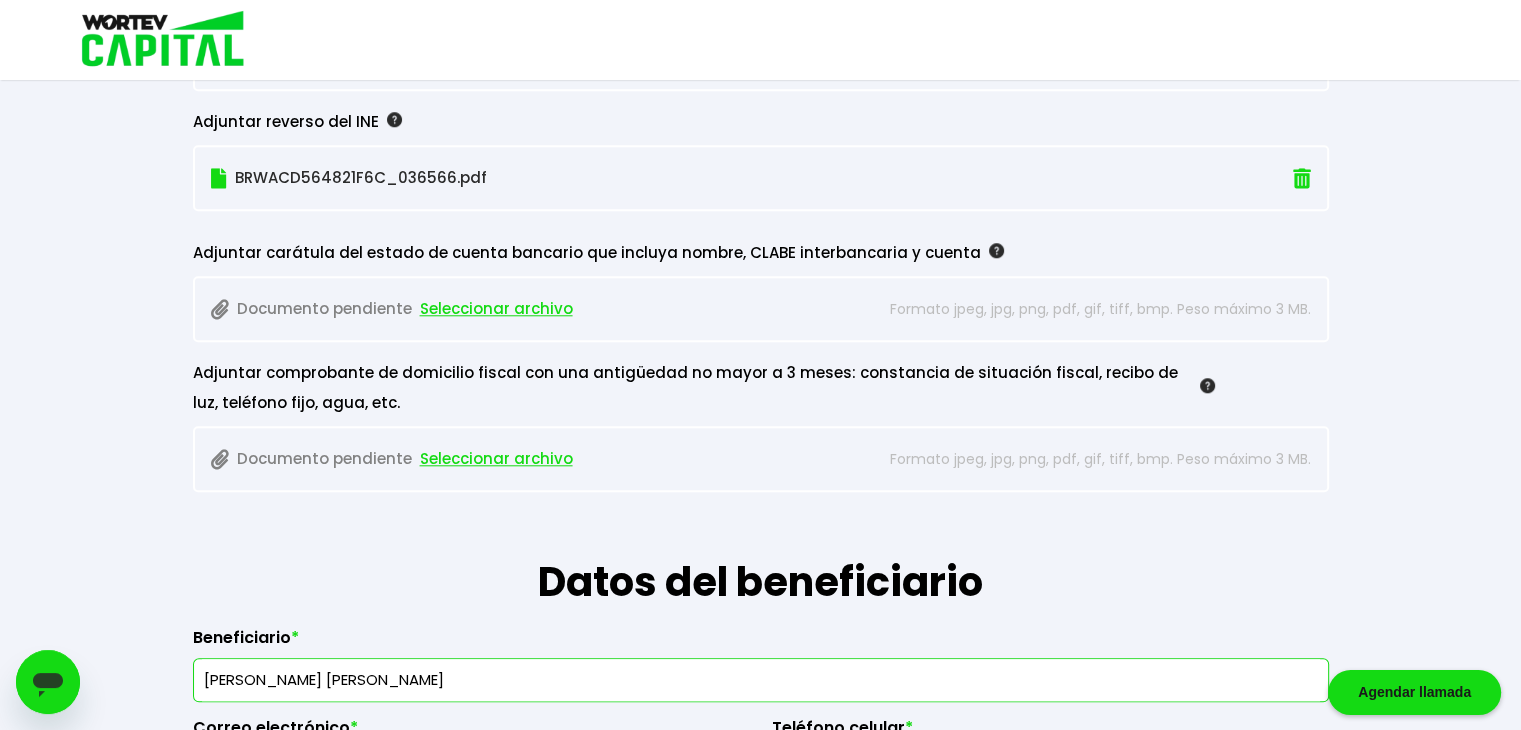 scroll, scrollTop: 1838, scrollLeft: 0, axis: vertical 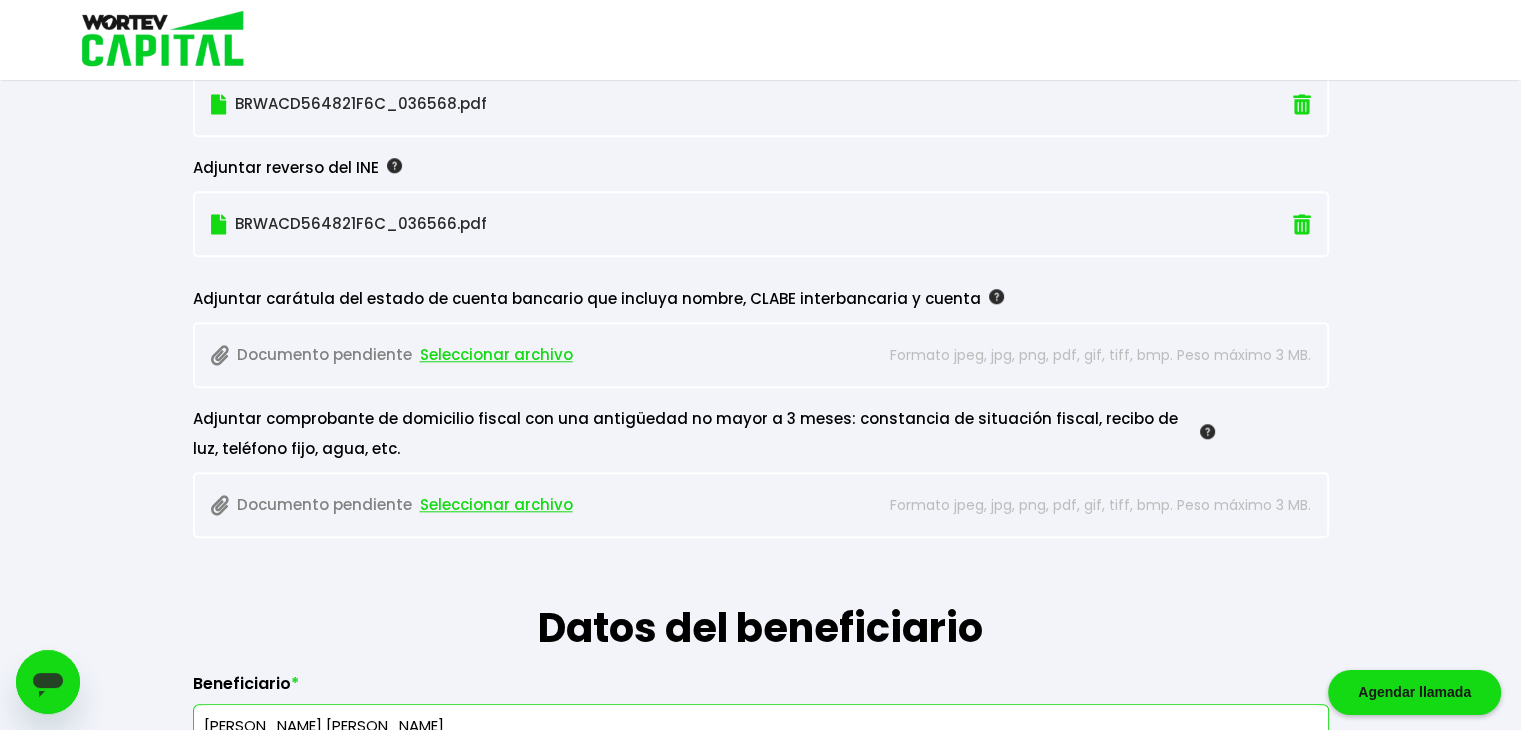 click on "Seleccionar archivo" at bounding box center (496, 355) 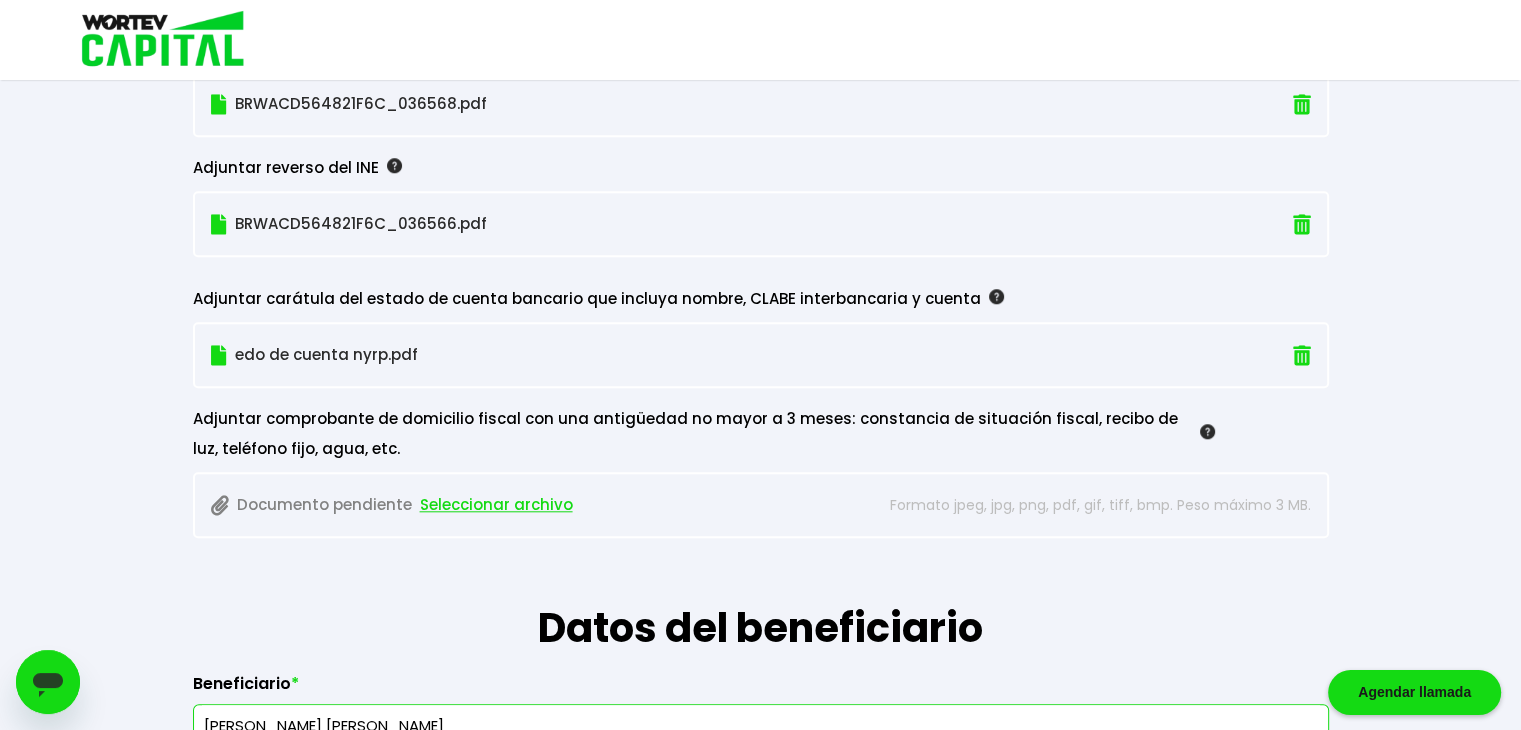 scroll, scrollTop: 1738, scrollLeft: 0, axis: vertical 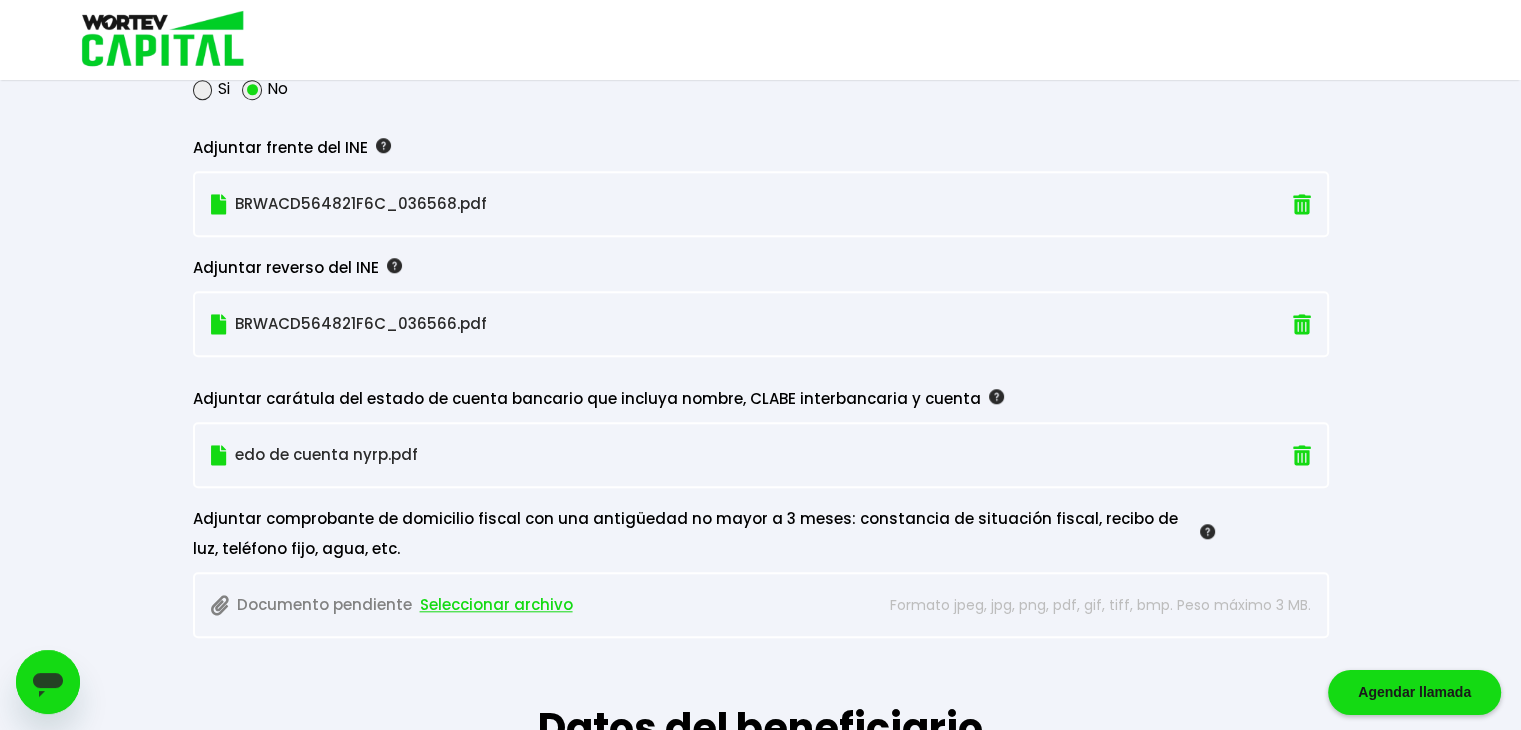 click on "Seleccionar archivo" at bounding box center (496, 605) 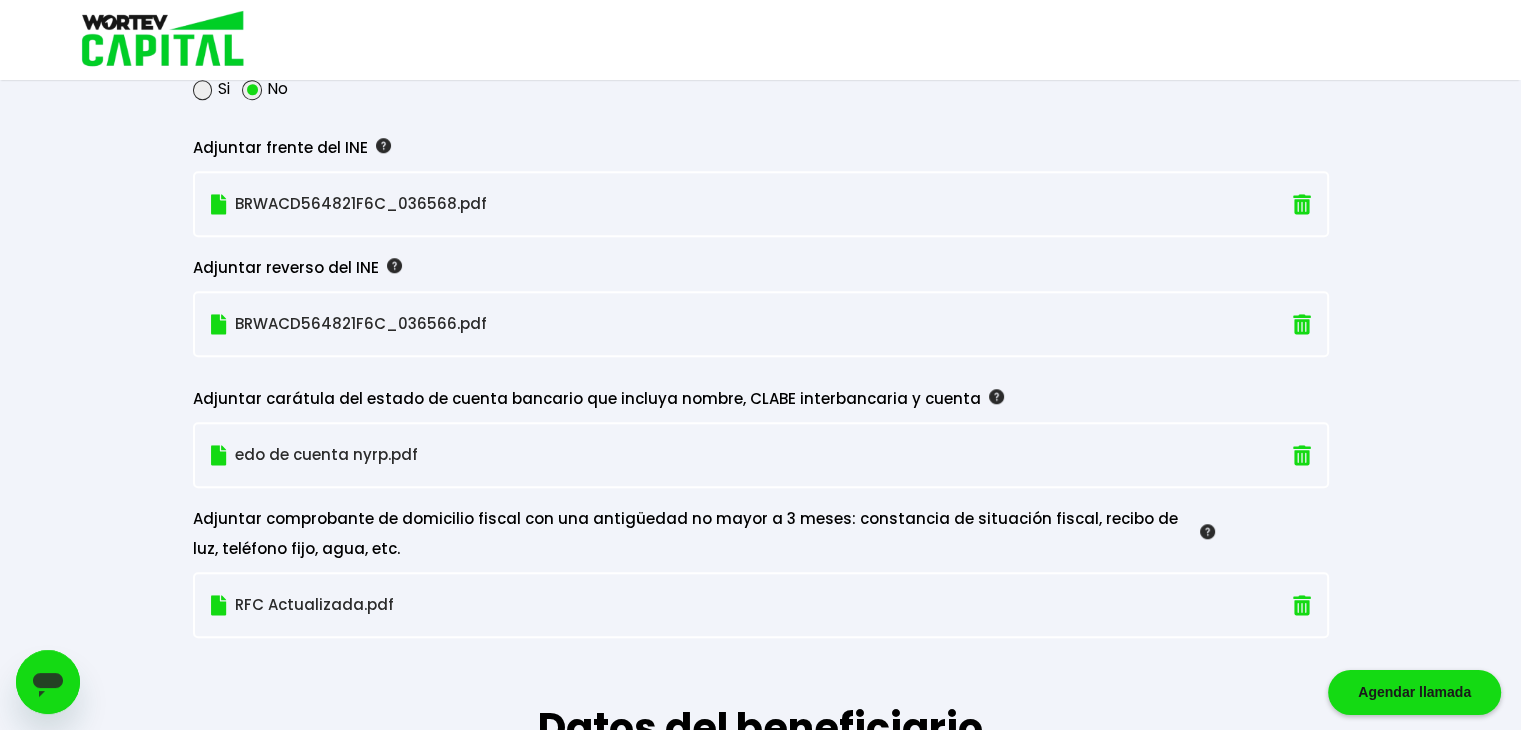 click on "RFC Actualizada.pdf" at bounding box center (674, 605) 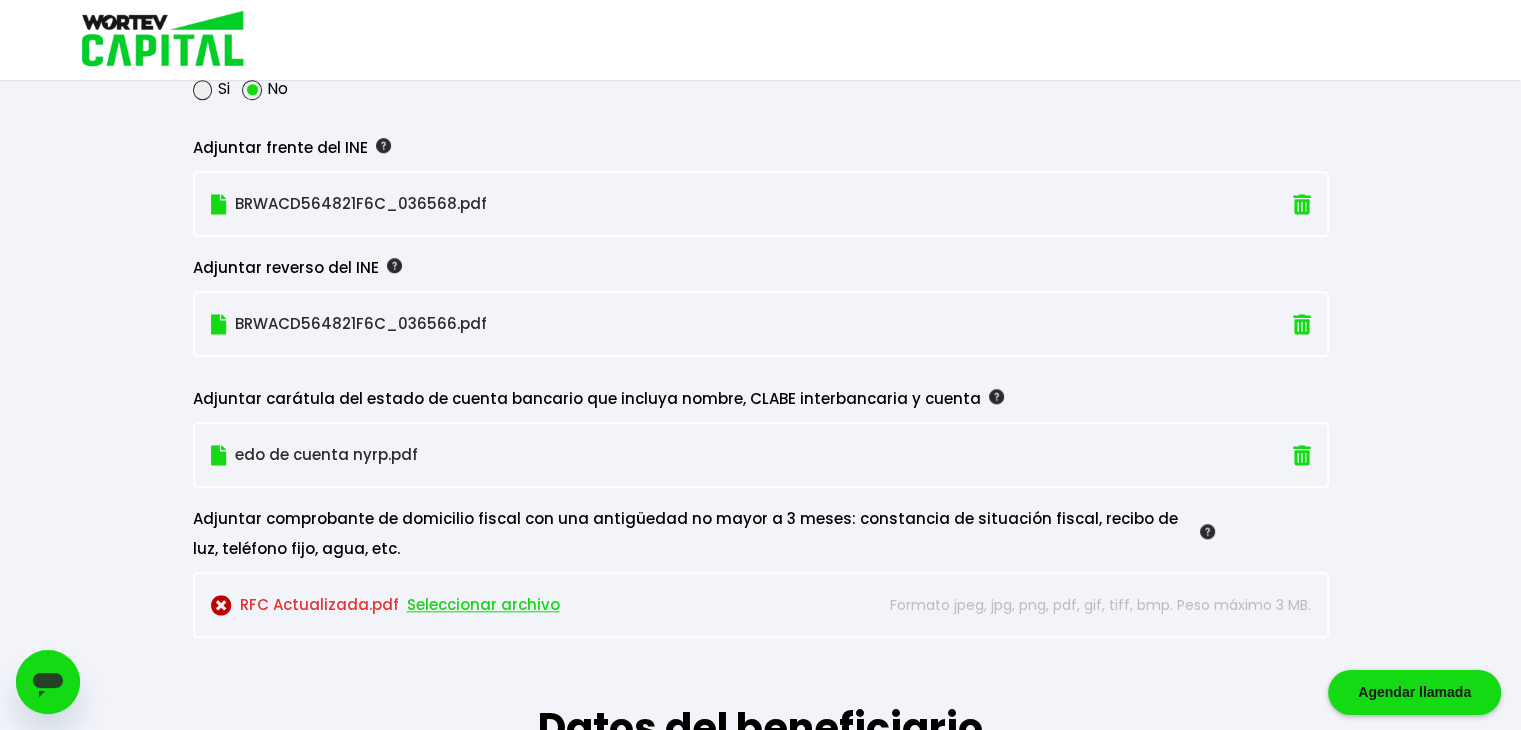 click on "RFC Actualizada.pdf Seleccionar archivo" at bounding box center [538, 605] 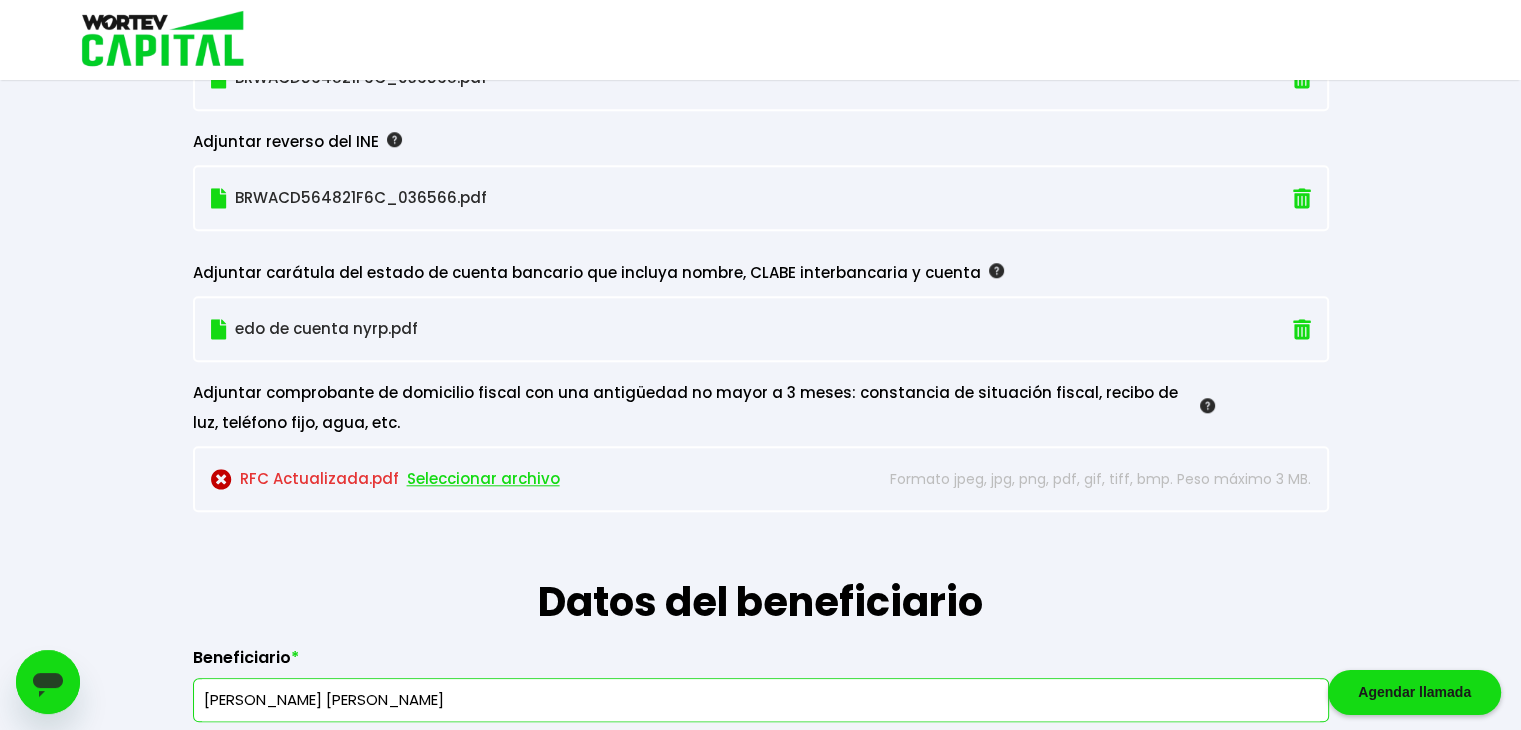 scroll, scrollTop: 1838, scrollLeft: 0, axis: vertical 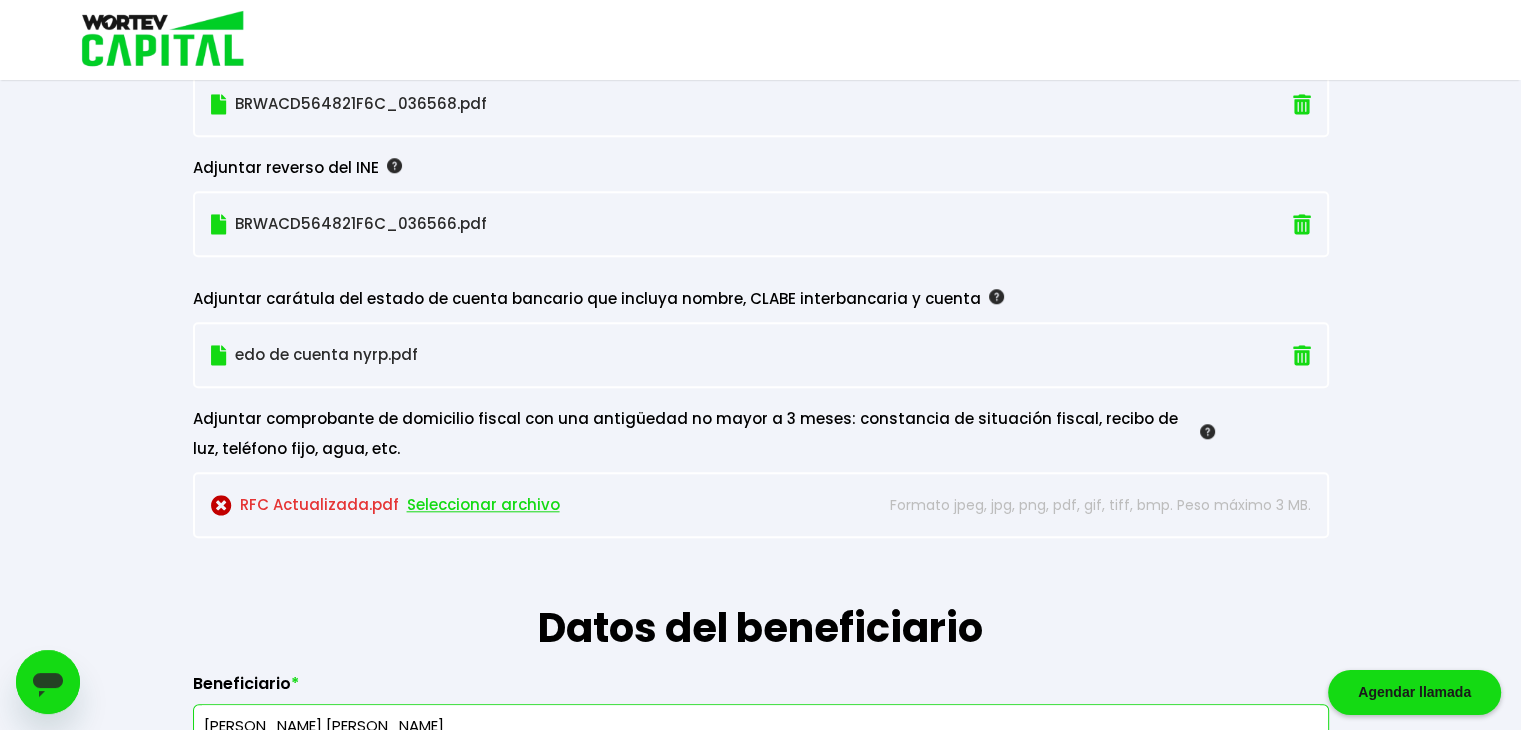 click on "Seleccionar archivo" at bounding box center [483, 505] 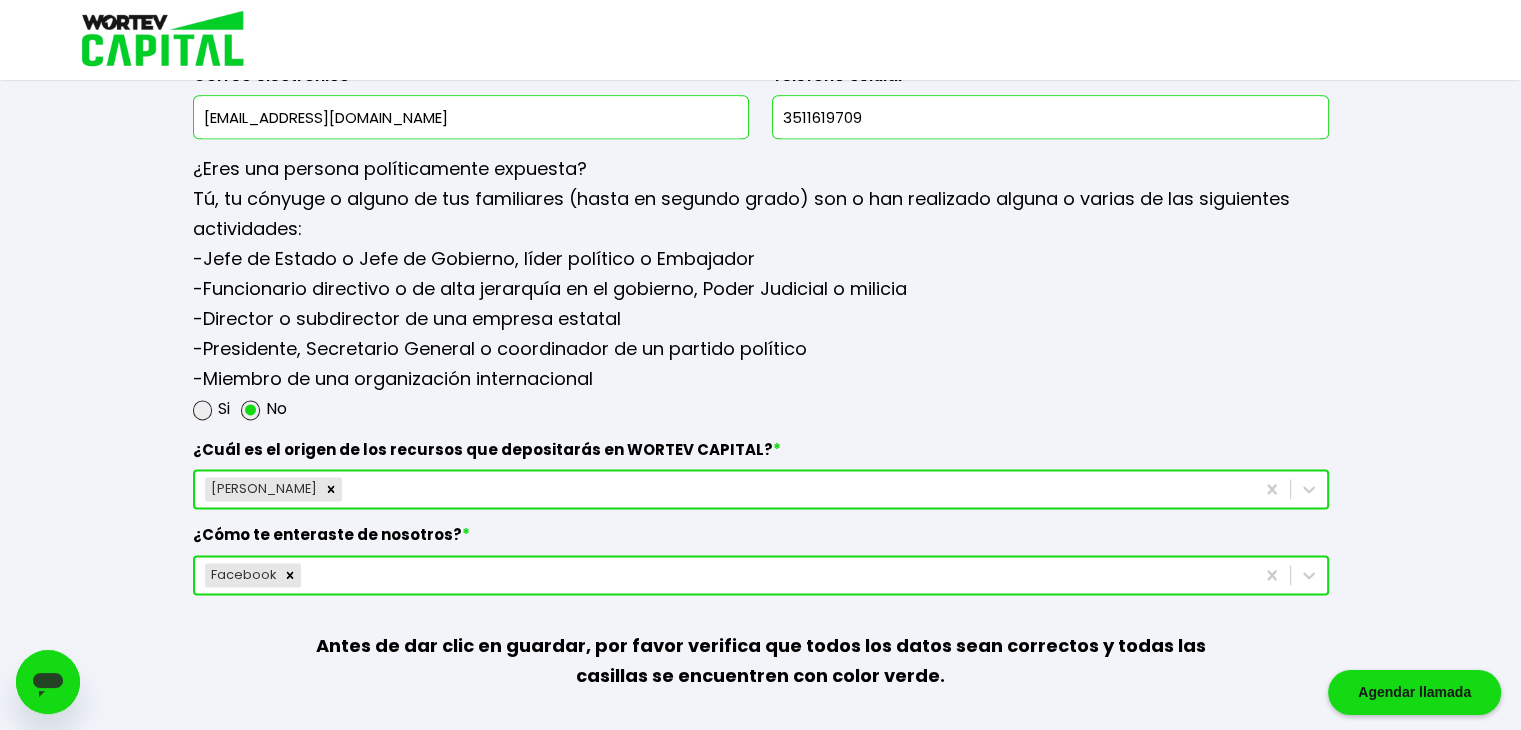 scroll, scrollTop: 2638, scrollLeft: 0, axis: vertical 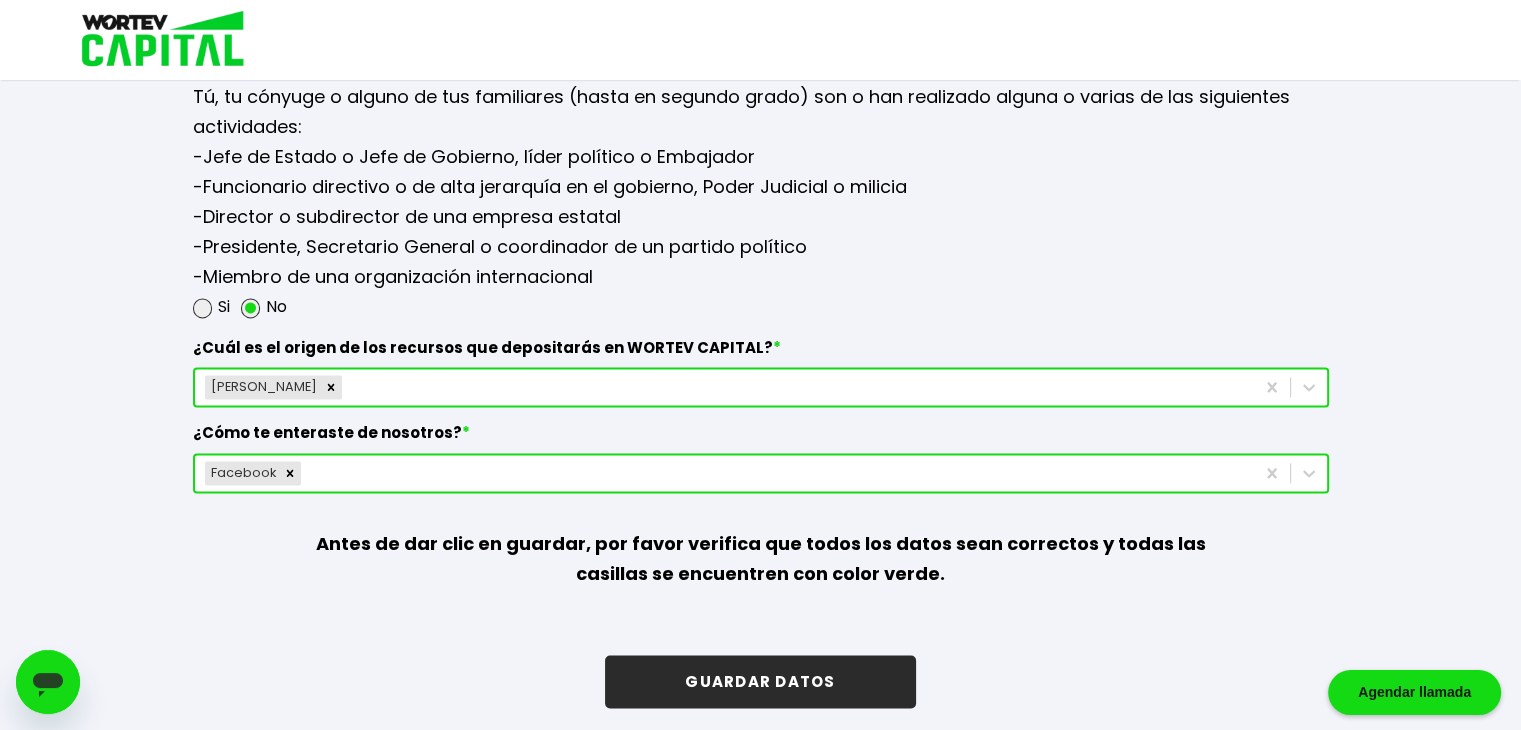 click on "GUARDAR DATOS" at bounding box center (760, 681) 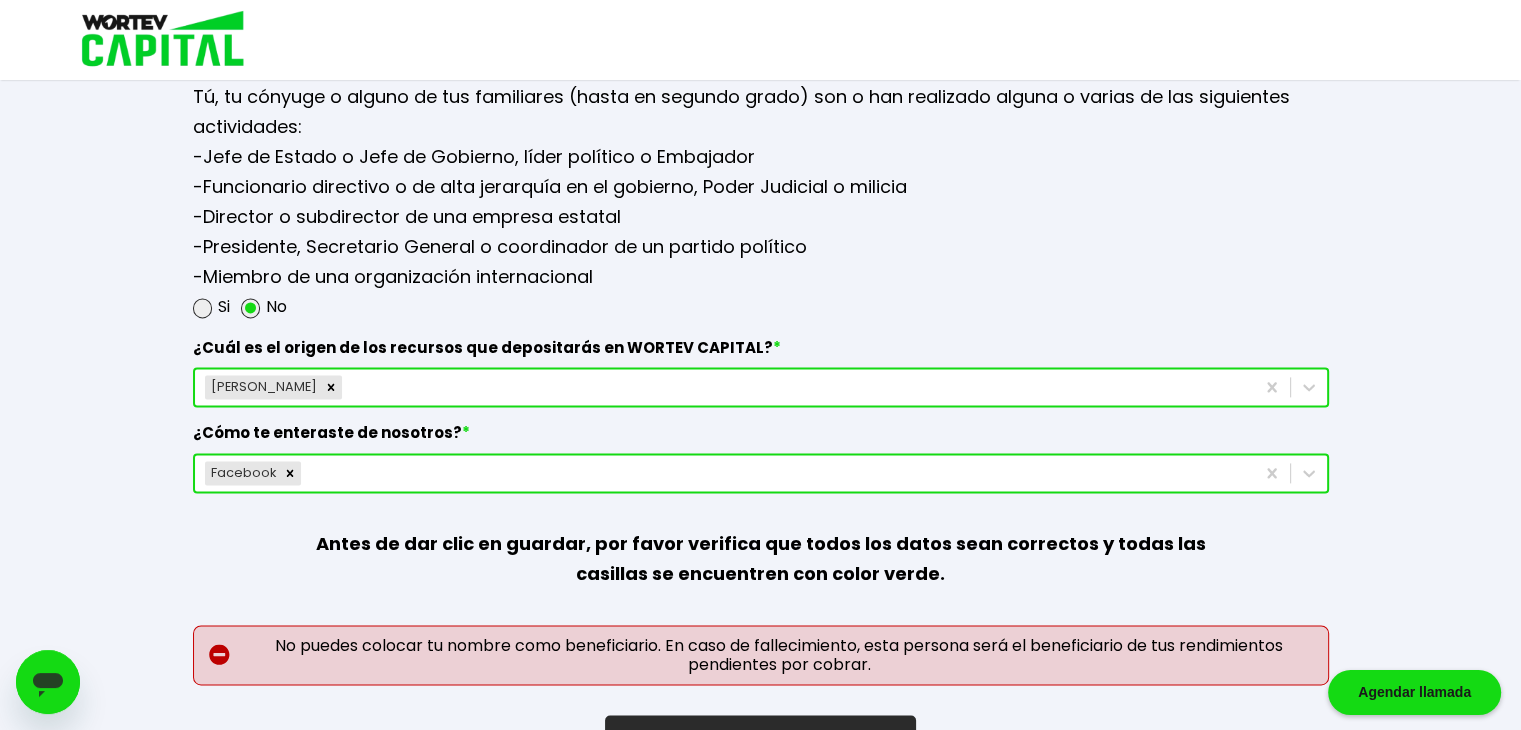 click on "Antes de dar clic en guardar, por favor verifica que todos los datos sean correctos y todas las casillas se encuentren con color verde." at bounding box center [760, 559] 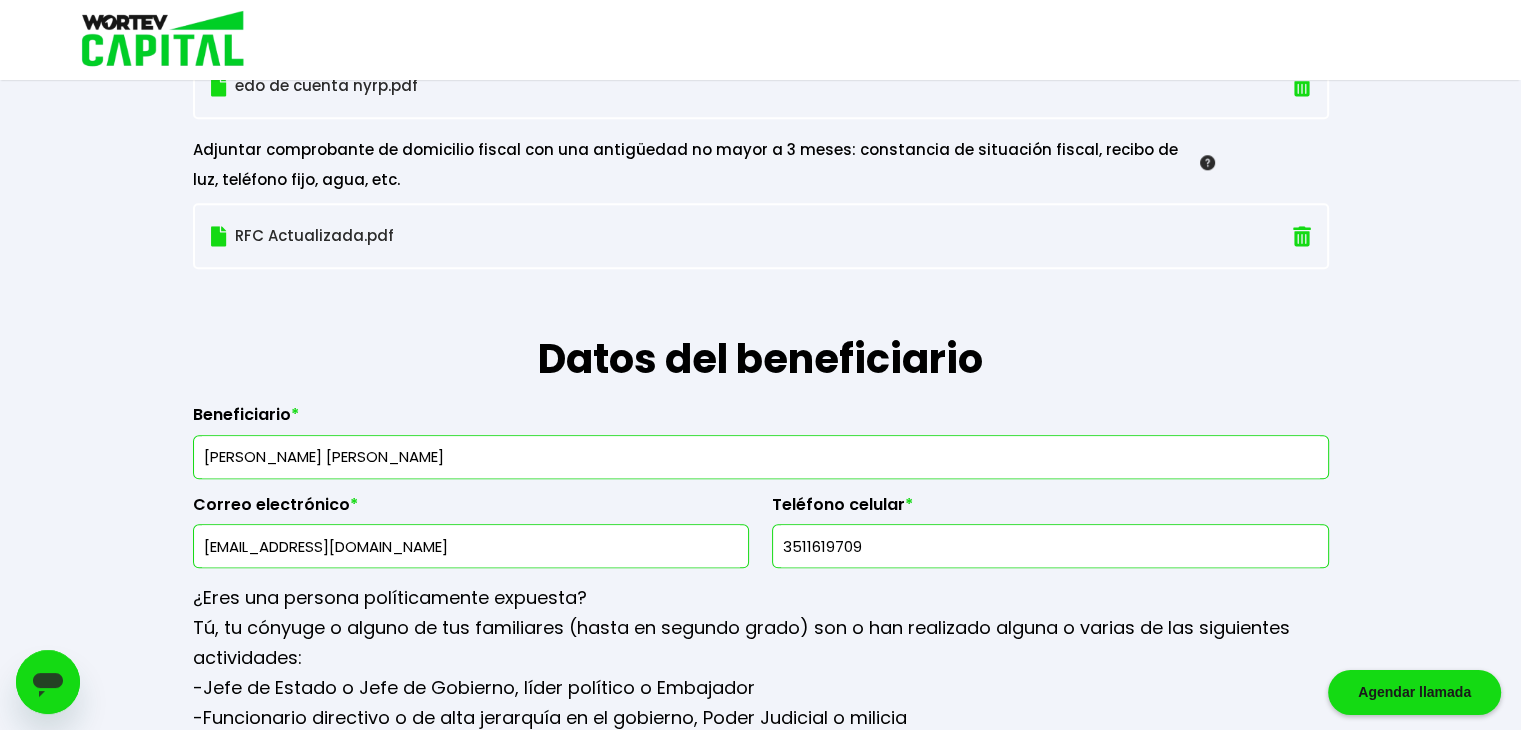 scroll, scrollTop: 2200, scrollLeft: 0, axis: vertical 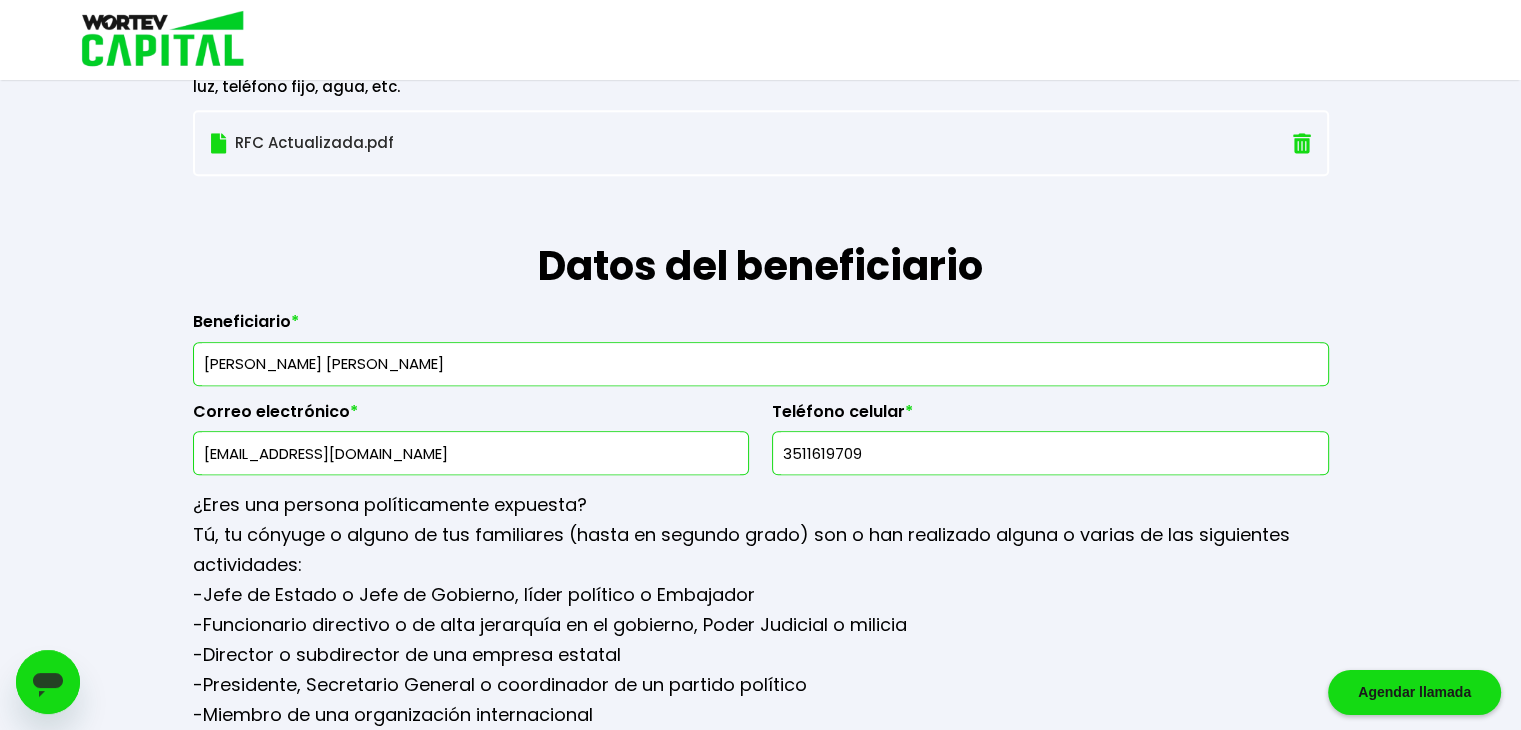 drag, startPoint x: 520, startPoint y: 369, endPoint x: 216, endPoint y: 388, distance: 304.59317 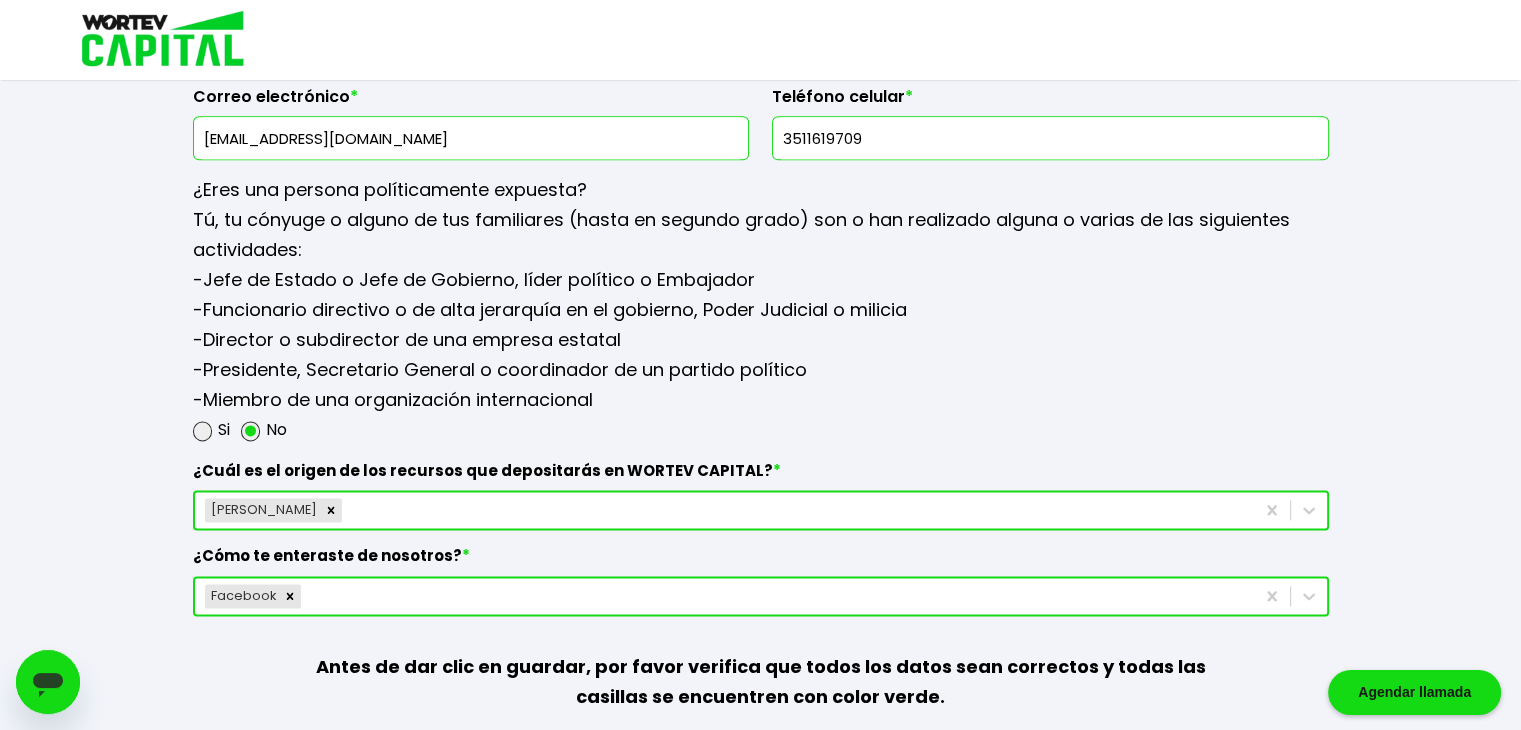 scroll, scrollTop: 2698, scrollLeft: 0, axis: vertical 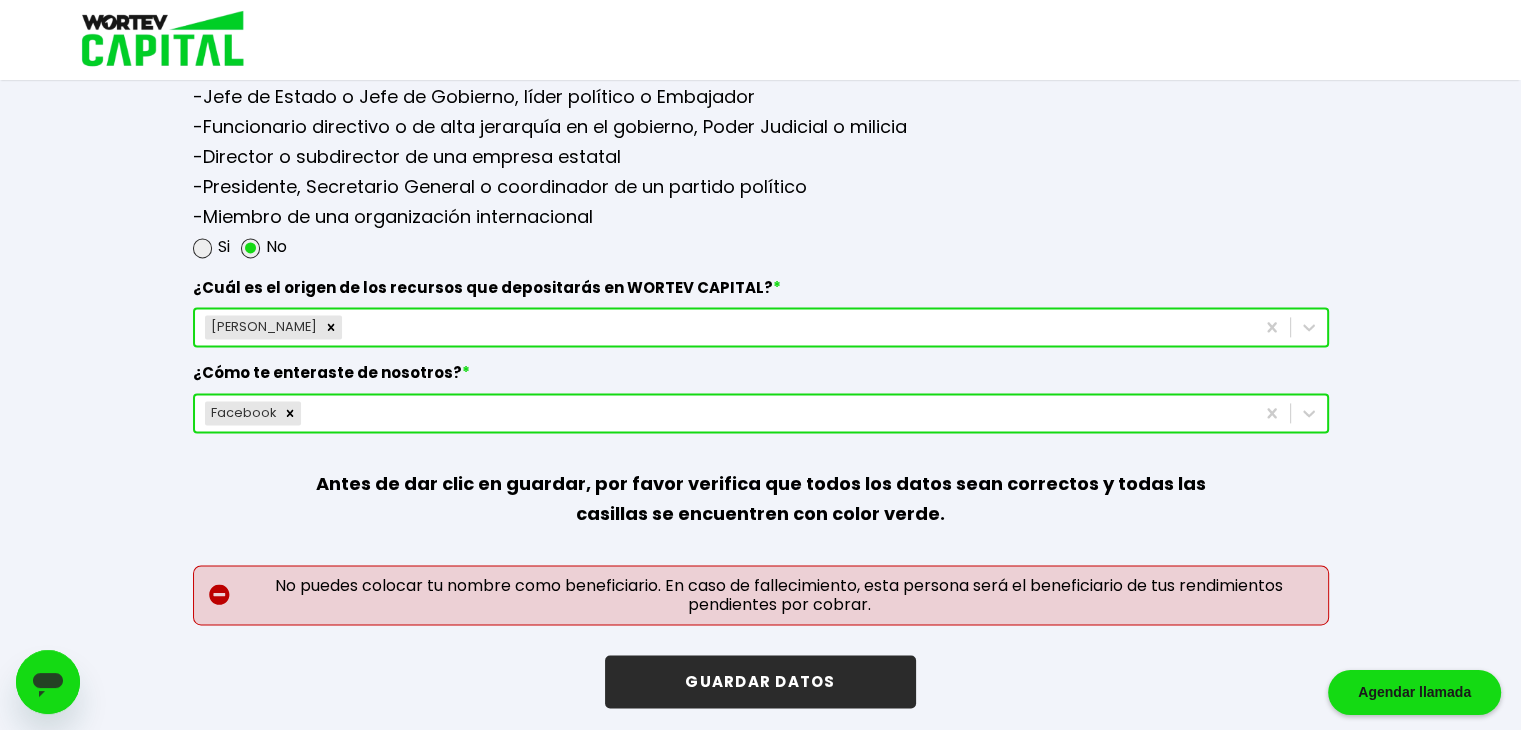 type on "MA. [PERSON_NAME]" 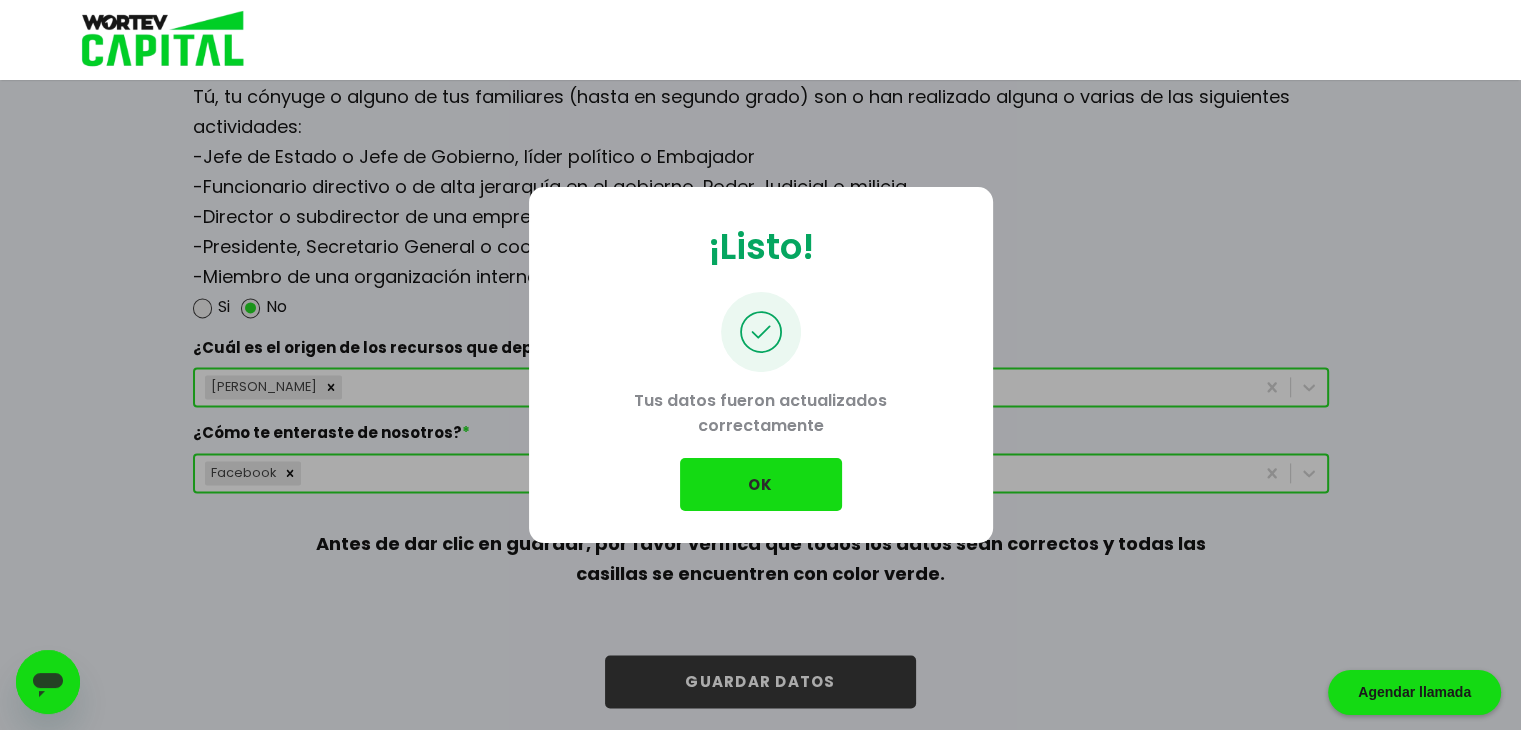 click on "OK" at bounding box center (761, 484) 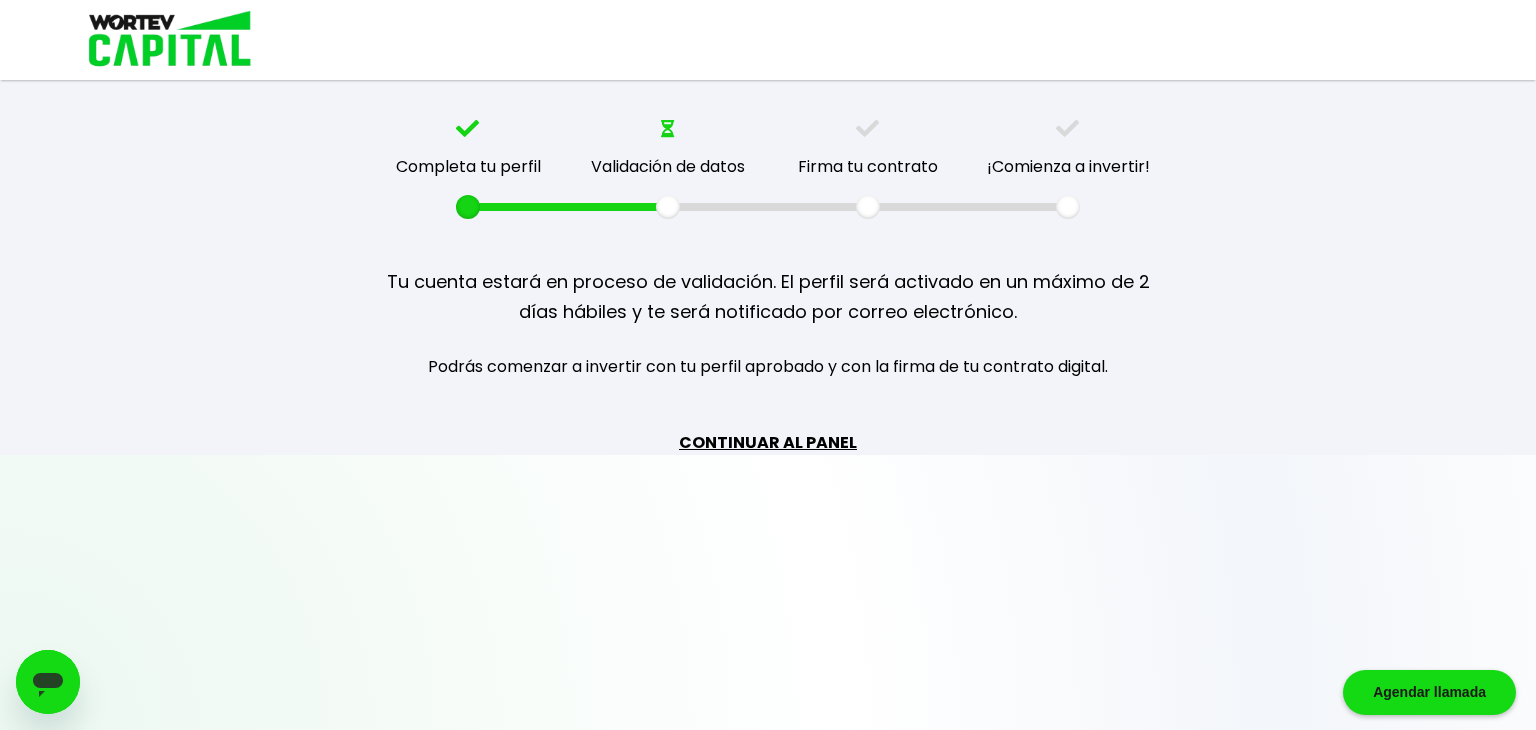 click on "CONTINUAR AL PANEL" at bounding box center [768, 442] 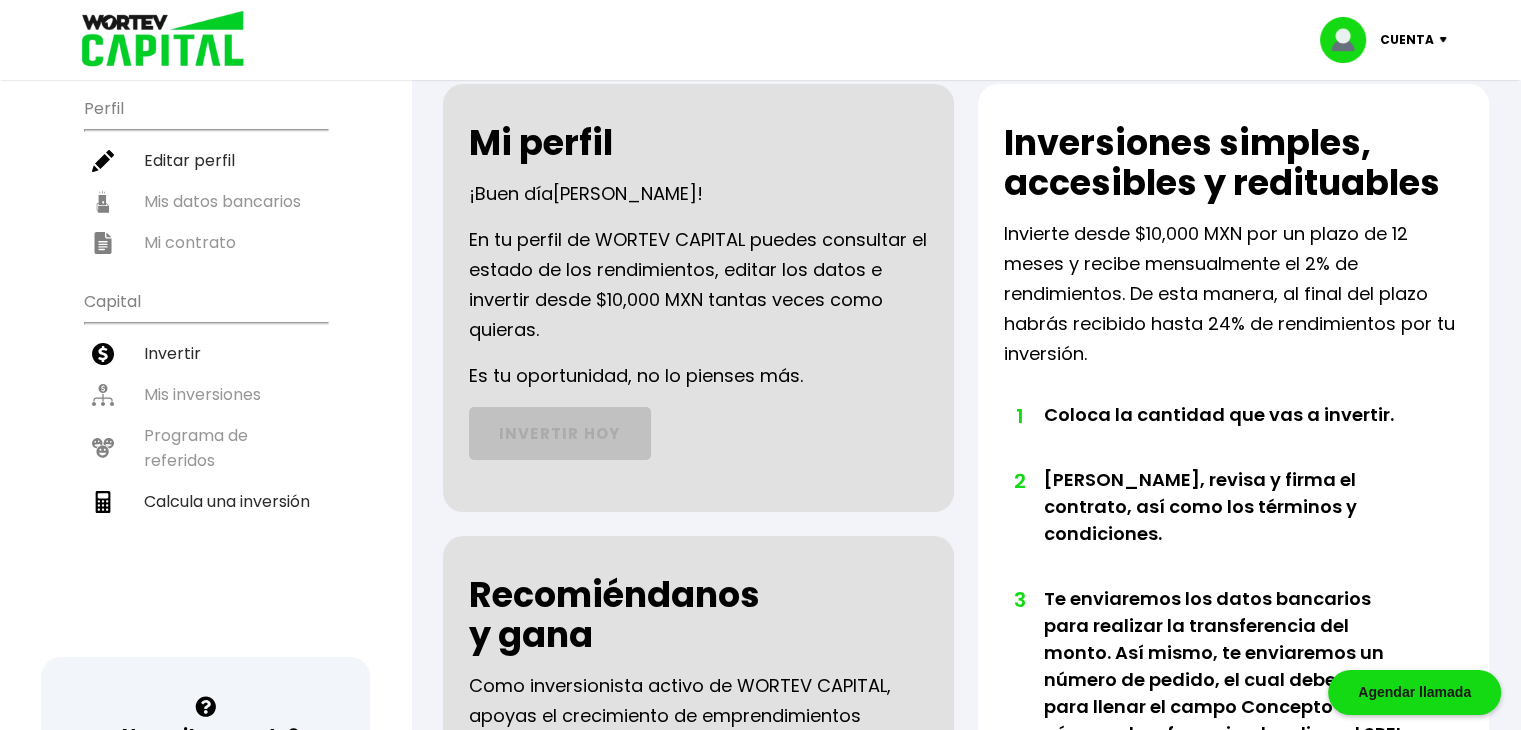 scroll, scrollTop: 200, scrollLeft: 0, axis: vertical 